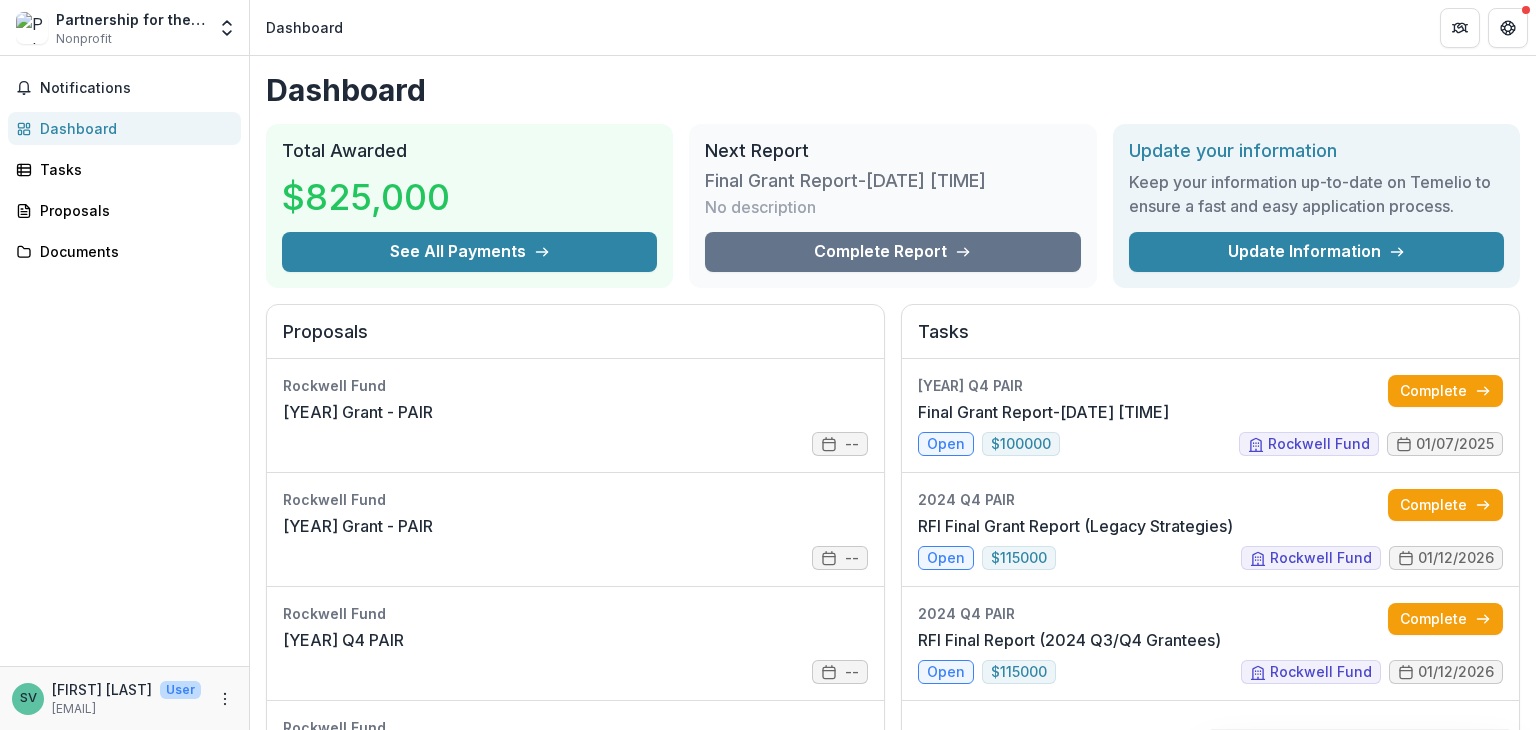 scroll, scrollTop: 0, scrollLeft: 0, axis: both 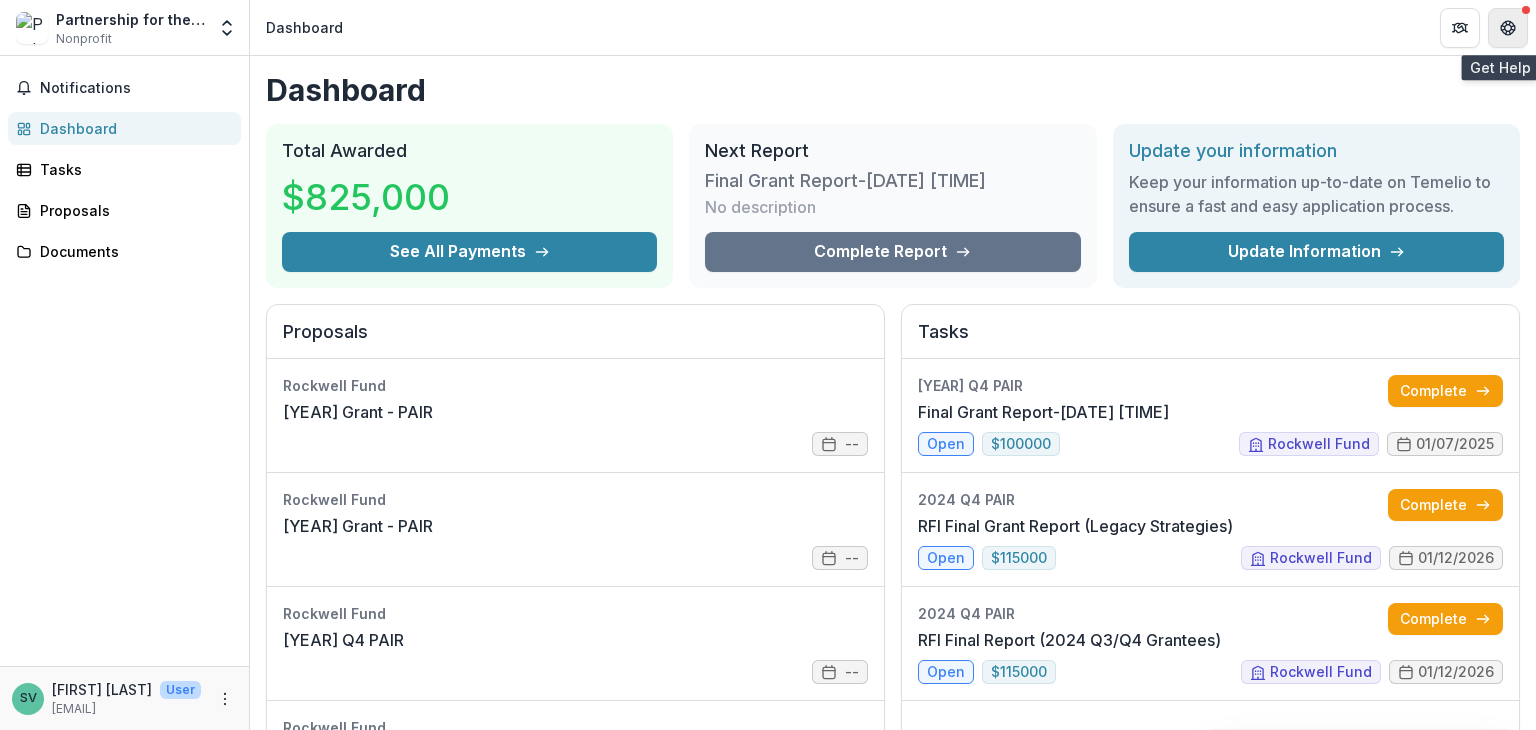 click at bounding box center (1508, 28) 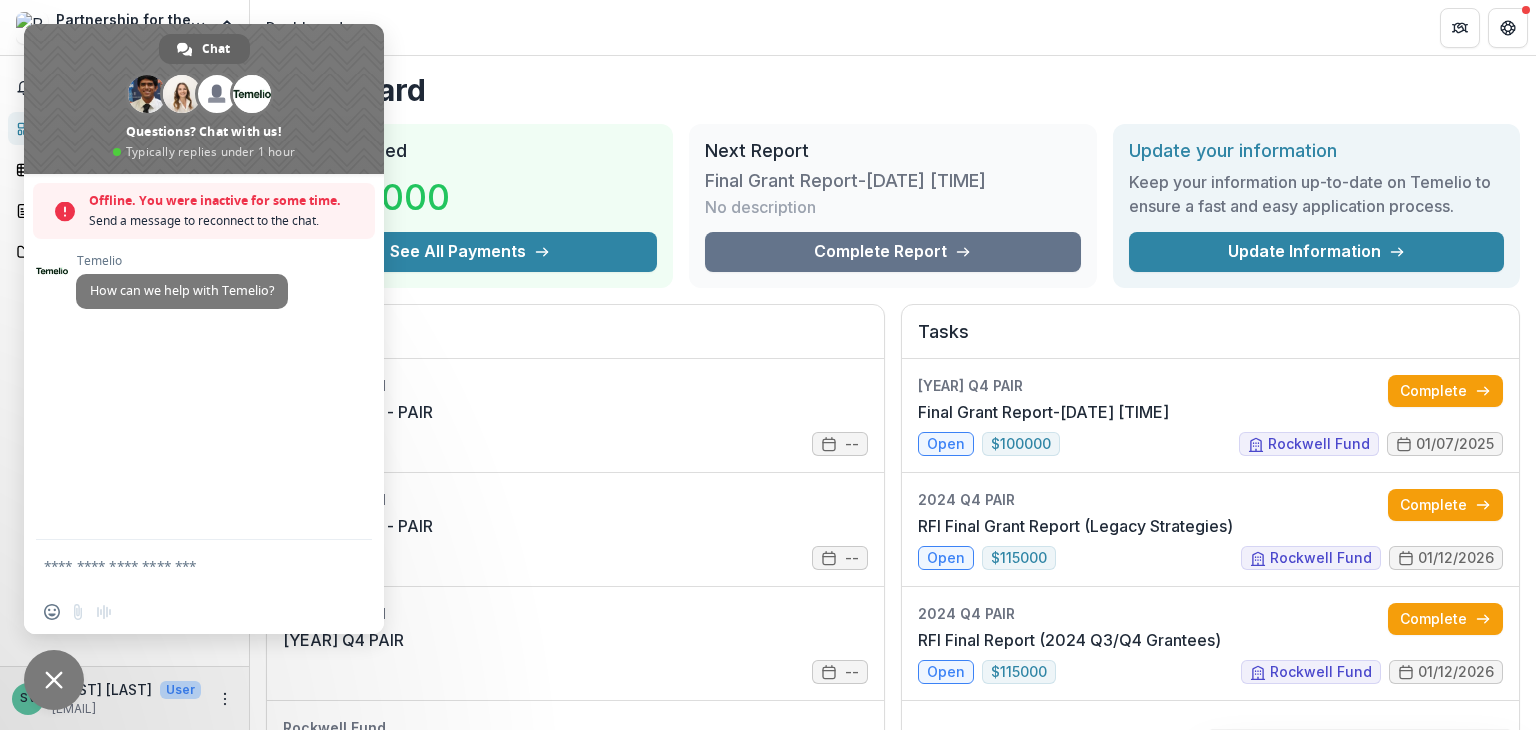 click on "Dashboard Total Awarded $825,000 See All Payments Next Report Final Grant Report-[DATE] [TIME] No description Complete Report Update your information Keep your information up-to-date on Temelio to ensure a fast and easy application process. Update Information Proposals Rockwell Fund [YEAR] Grant - PAIR -- Rockwell Fund [YEAR] Grant - PAIR -- Rockwell Fund [YEAR] Q4 PAIR -- Rockwell Fund [YEAR] Q4 PAIR -- Rockwell Fund [YEAR] Q4 PAIR Active Grant -- Rockwell Fund [YEAR] Grant - PAIR -- Rockwell Fund [YEAR] Q4 PAIR -- Rockwell Fund [YEAR] Q4 PAIR -- Rockwell Fund [YEAR] Q4 PAIR -- Rockwell Fund [YEAR] Grant - PAIR -- Rockwell Fund [YEAR] Q4 PAIR -- Rockwell Fund [YEAR] Immediate Denial - PAIR -- Viewing 13 of 13 View All Tasks [YEAR] Q4 PAIR Final Grant Report-[DATE] [TIME] Complete open $ 100000 Rockwell Fund [DATE] [YEAR] Q4 PAIR RFI Final Grant Report (Legacy Strategies) Complete open $ 115000 Rockwell Fund [DATE] [YEAR] Q4 PAIR RFI Final Report (2024 Q3/Q4 Grantees) Complete open $ 3" at bounding box center (893, 713) 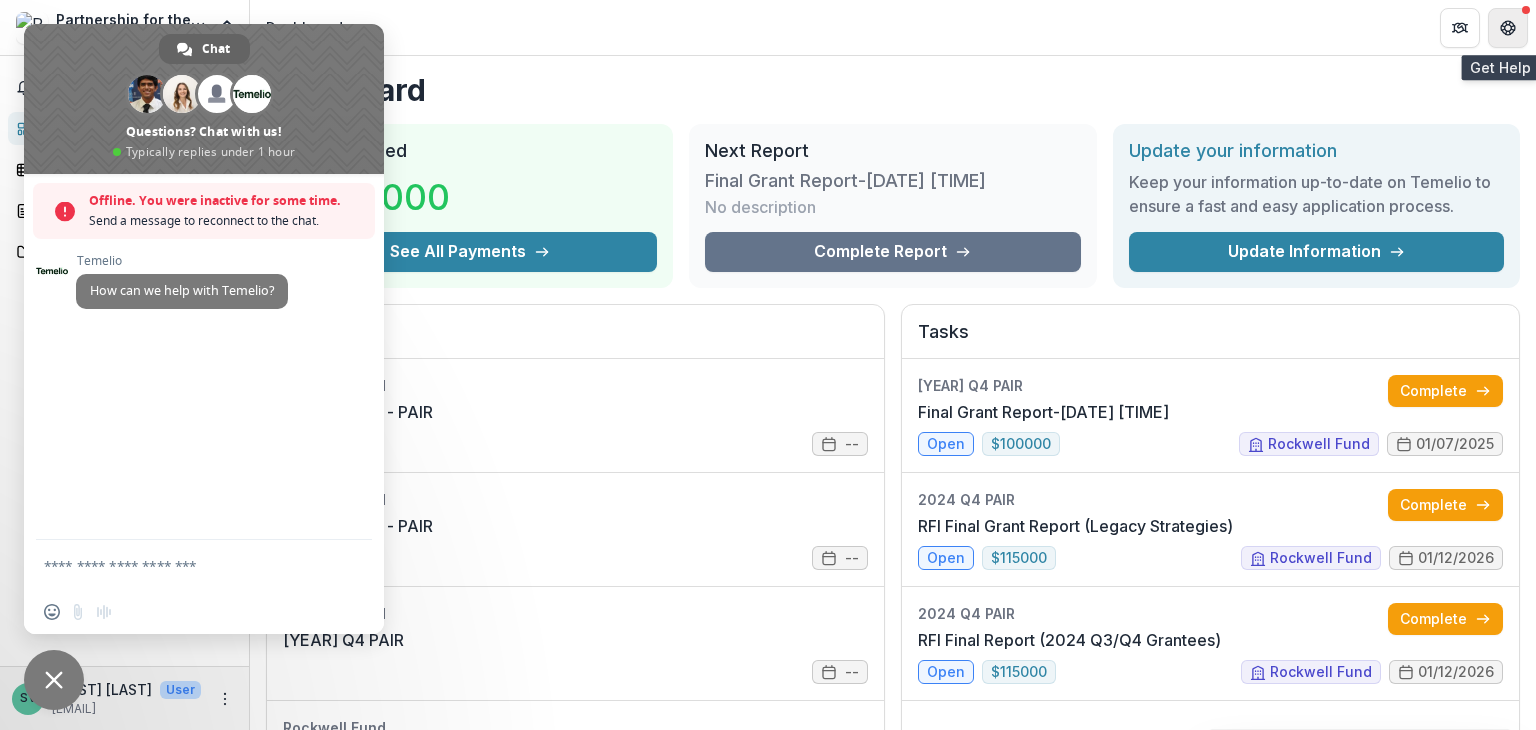 click at bounding box center [1508, 28] 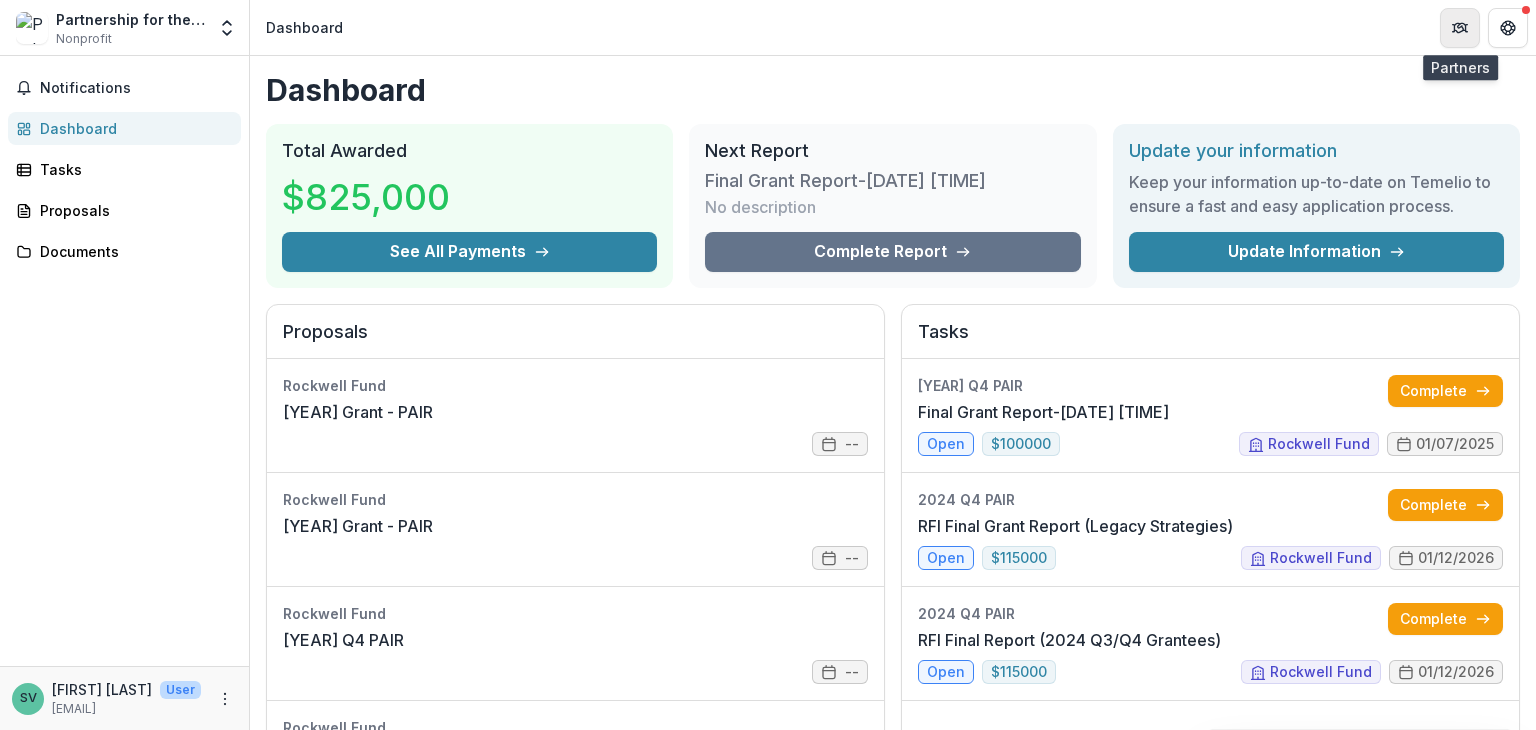 click at bounding box center [1460, 28] 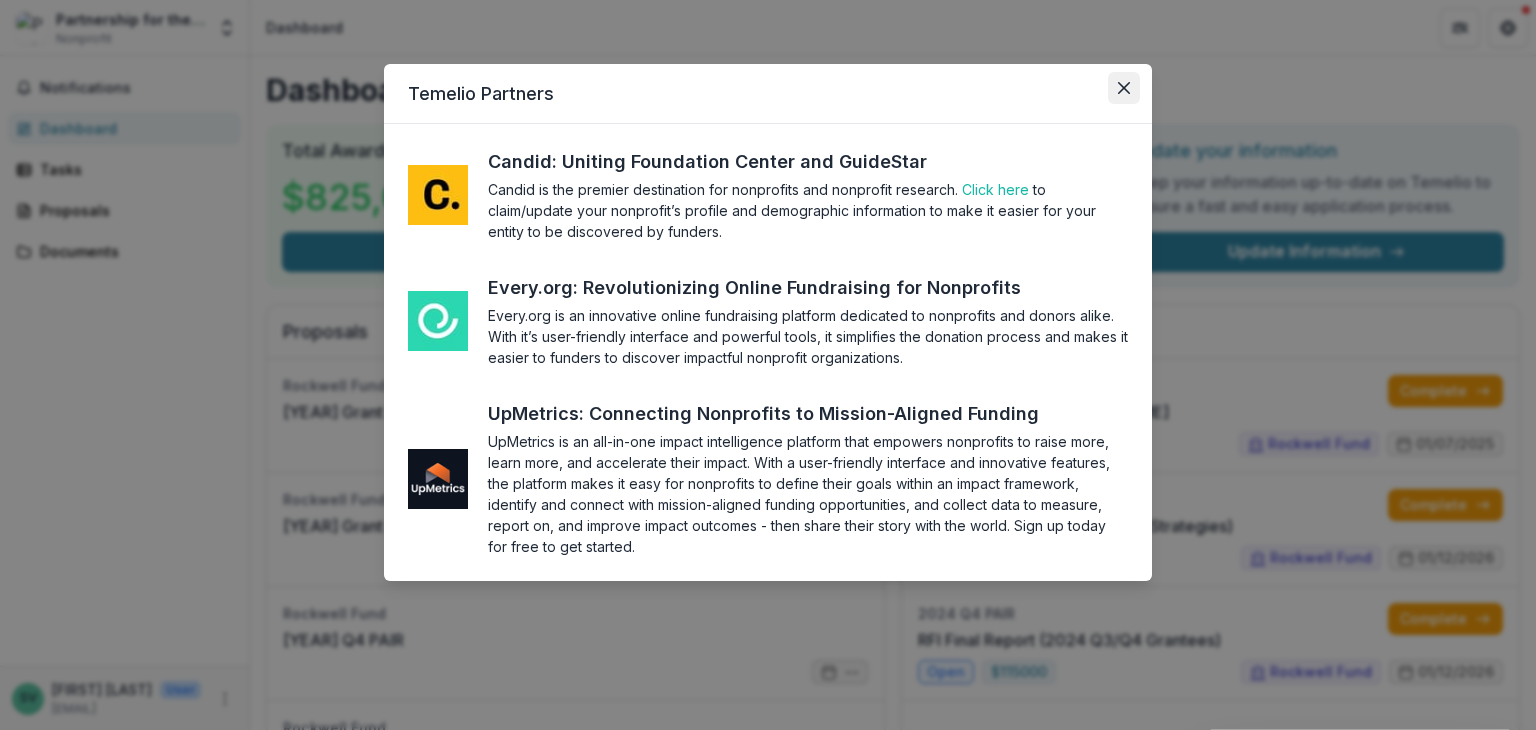 click at bounding box center [1124, 88] 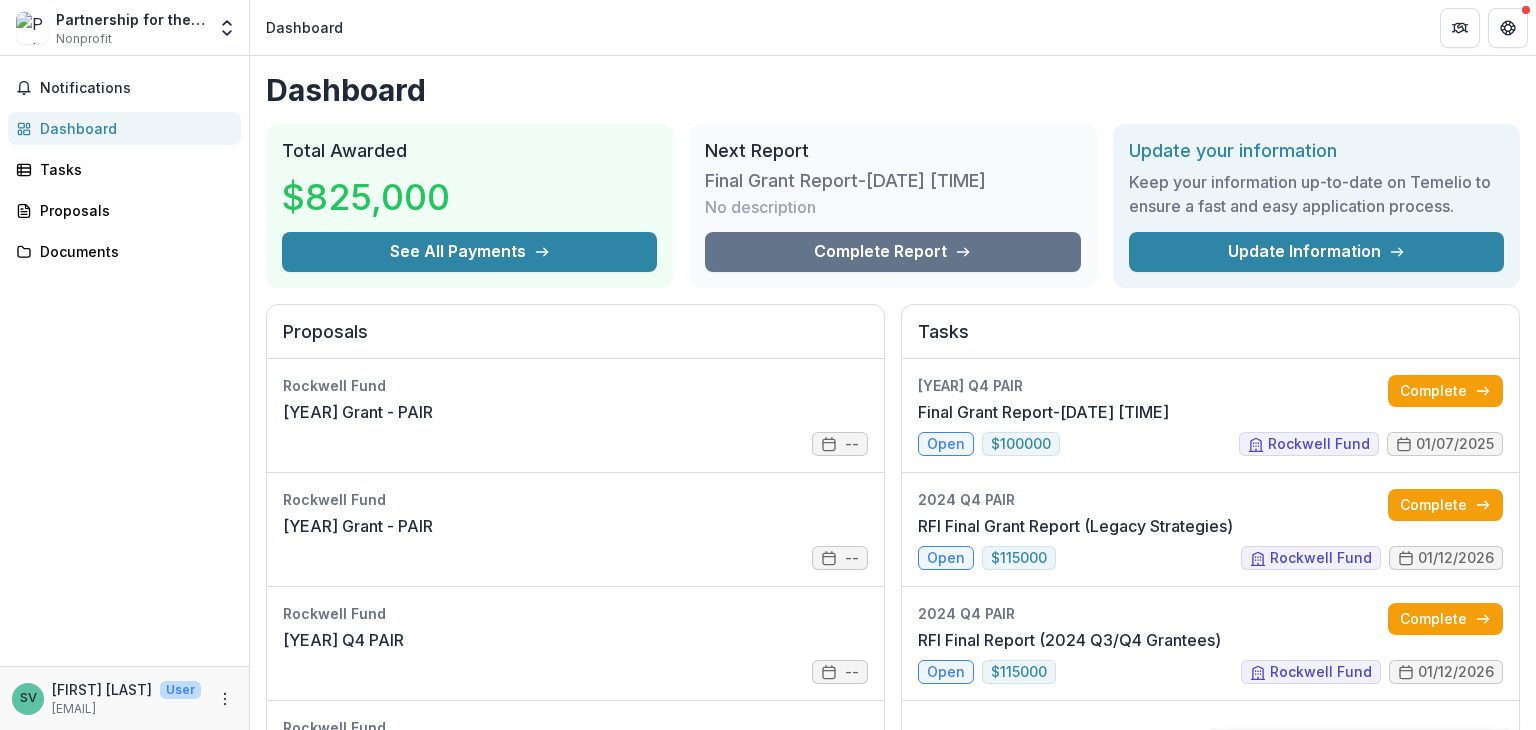 click on "Partnership for the Advancement & Immersion of Refugees Nonprofit" at bounding box center [130, 28] 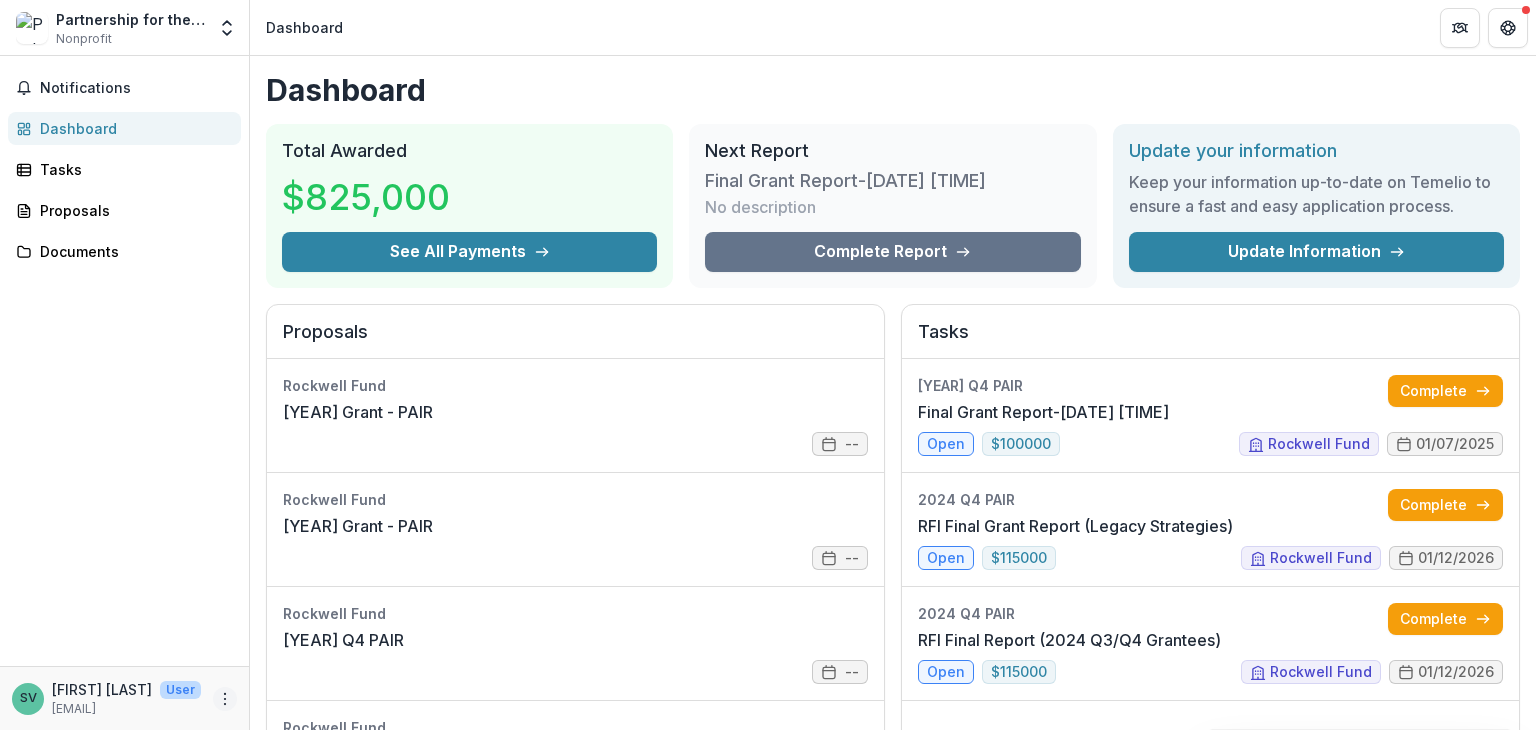 click 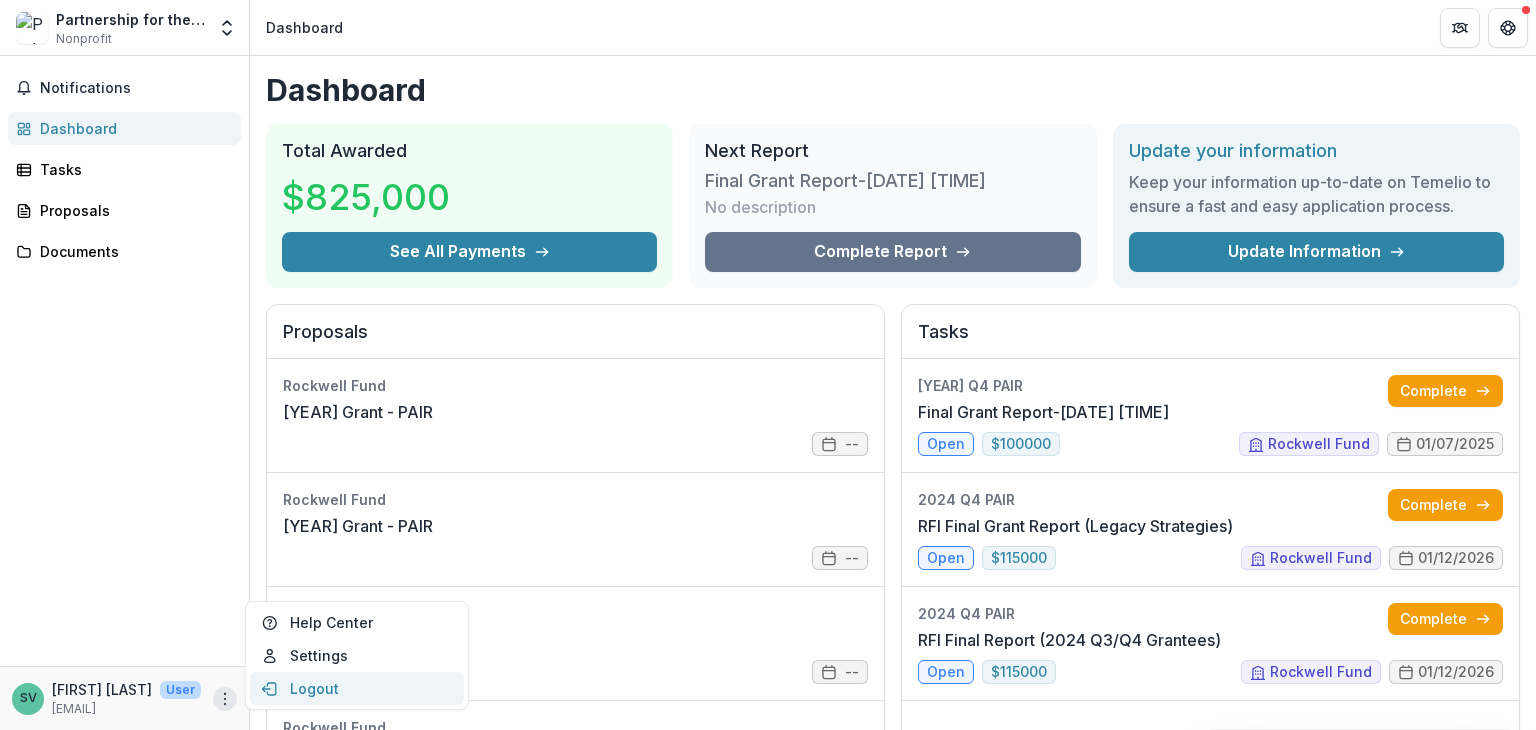 click on "Logout" at bounding box center [357, 688] 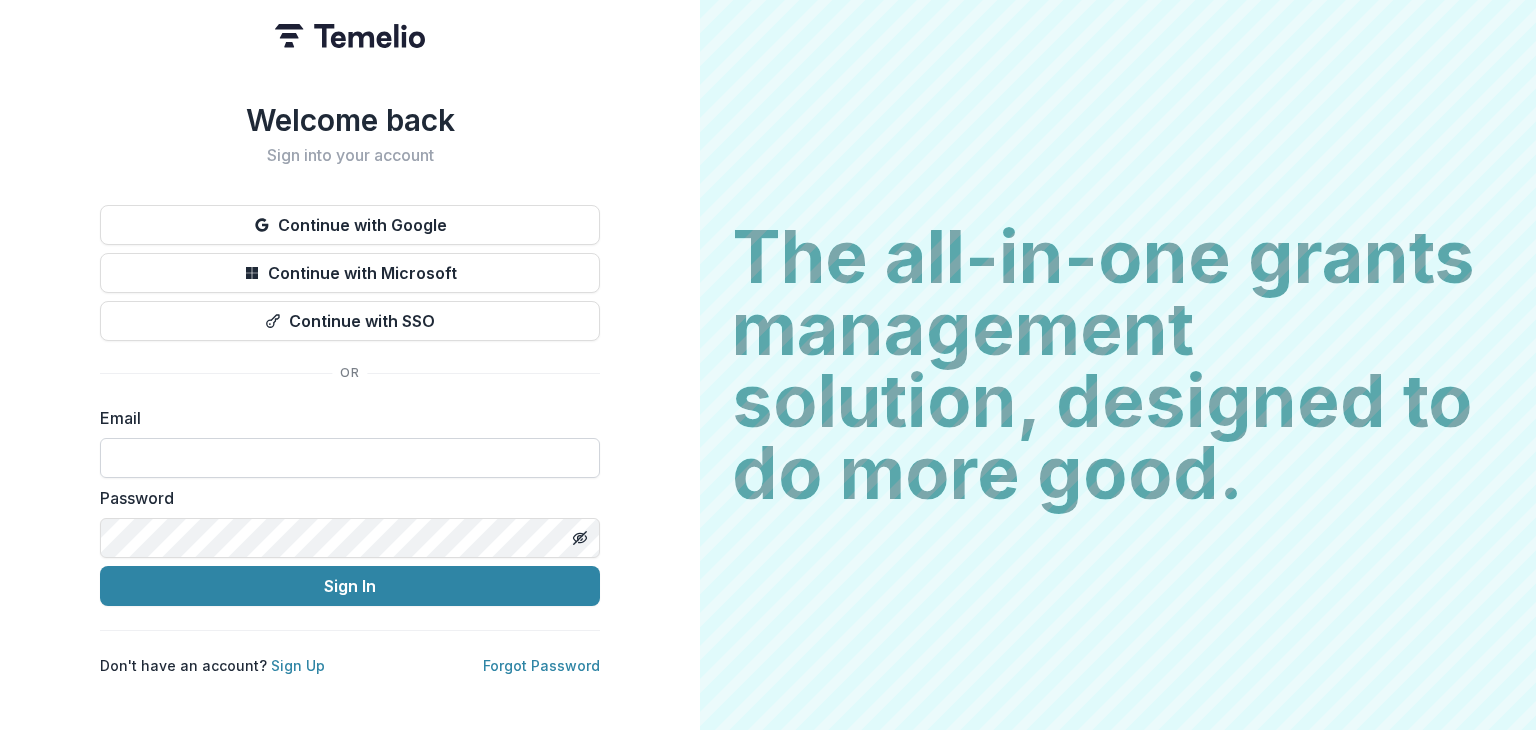 click at bounding box center (350, 458) 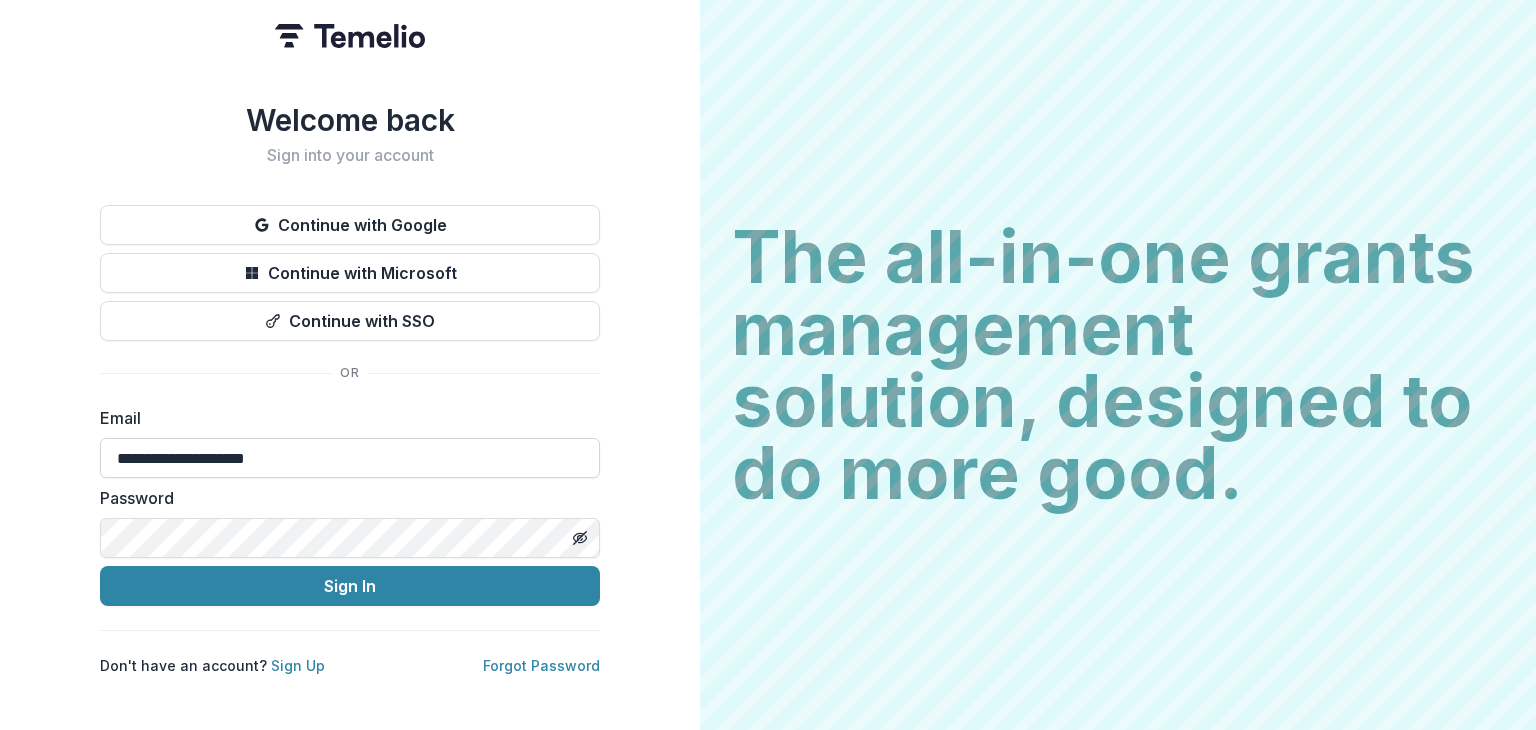 click on "Sign In" at bounding box center (350, 586) 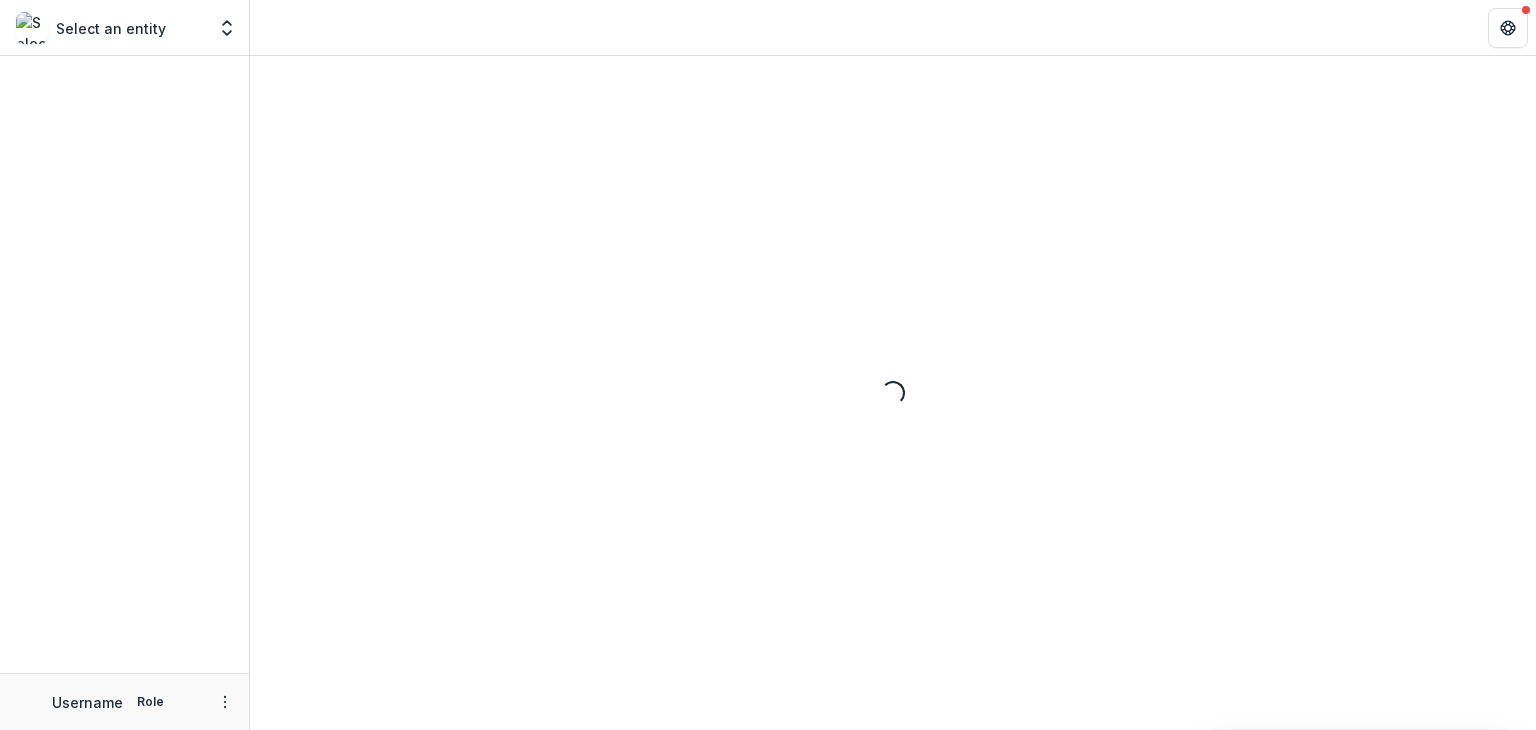 scroll, scrollTop: 0, scrollLeft: 0, axis: both 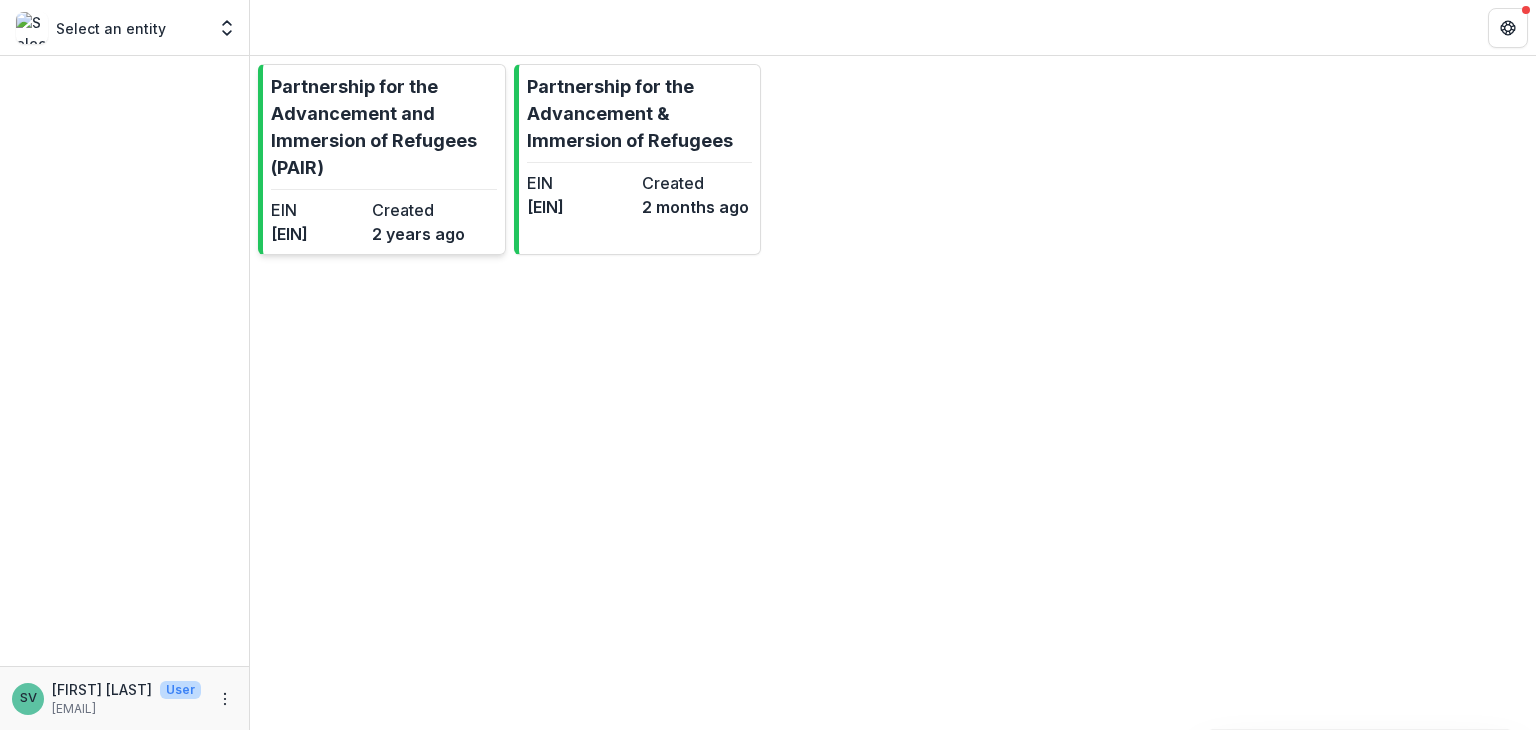 click on "Created" at bounding box center (418, 210) 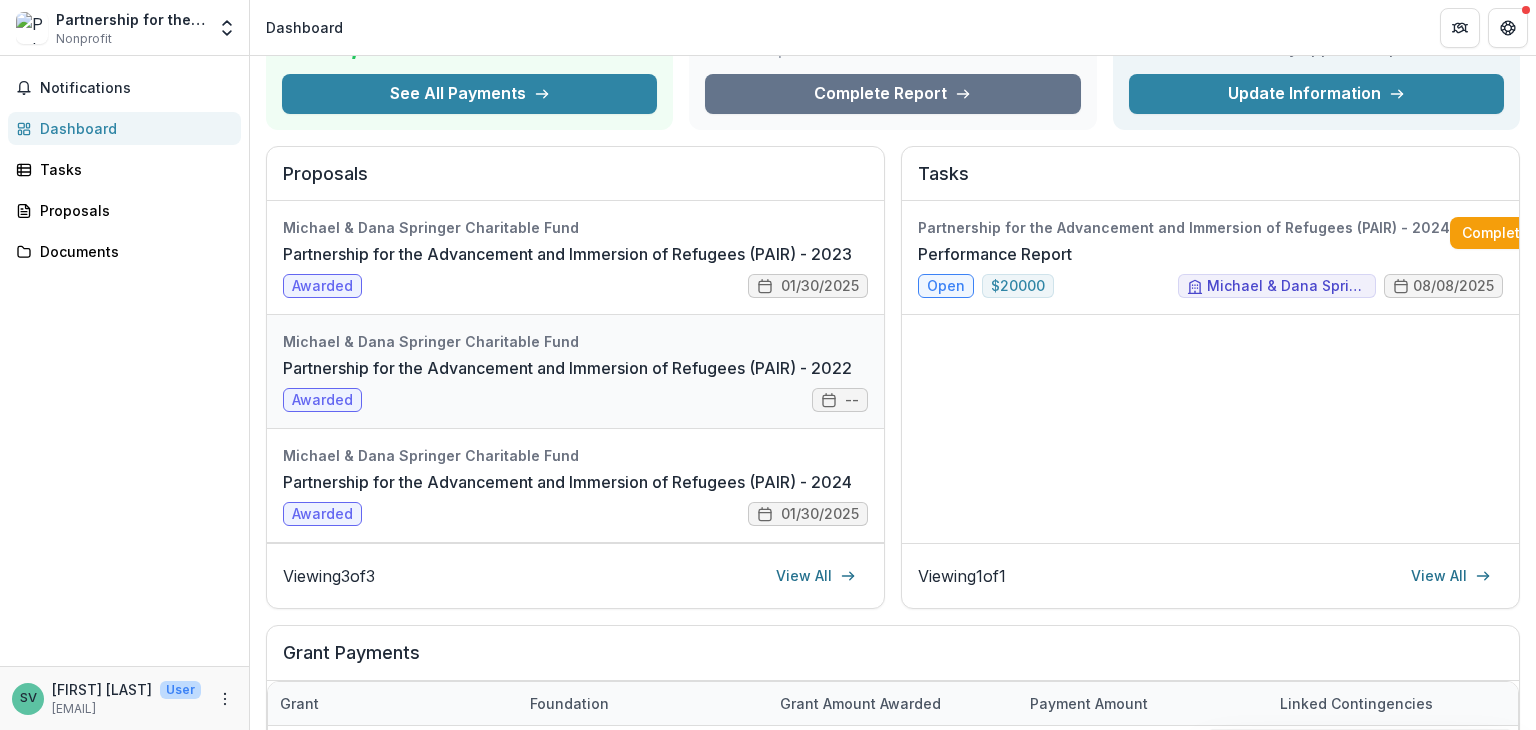 scroll, scrollTop: 0, scrollLeft: 0, axis: both 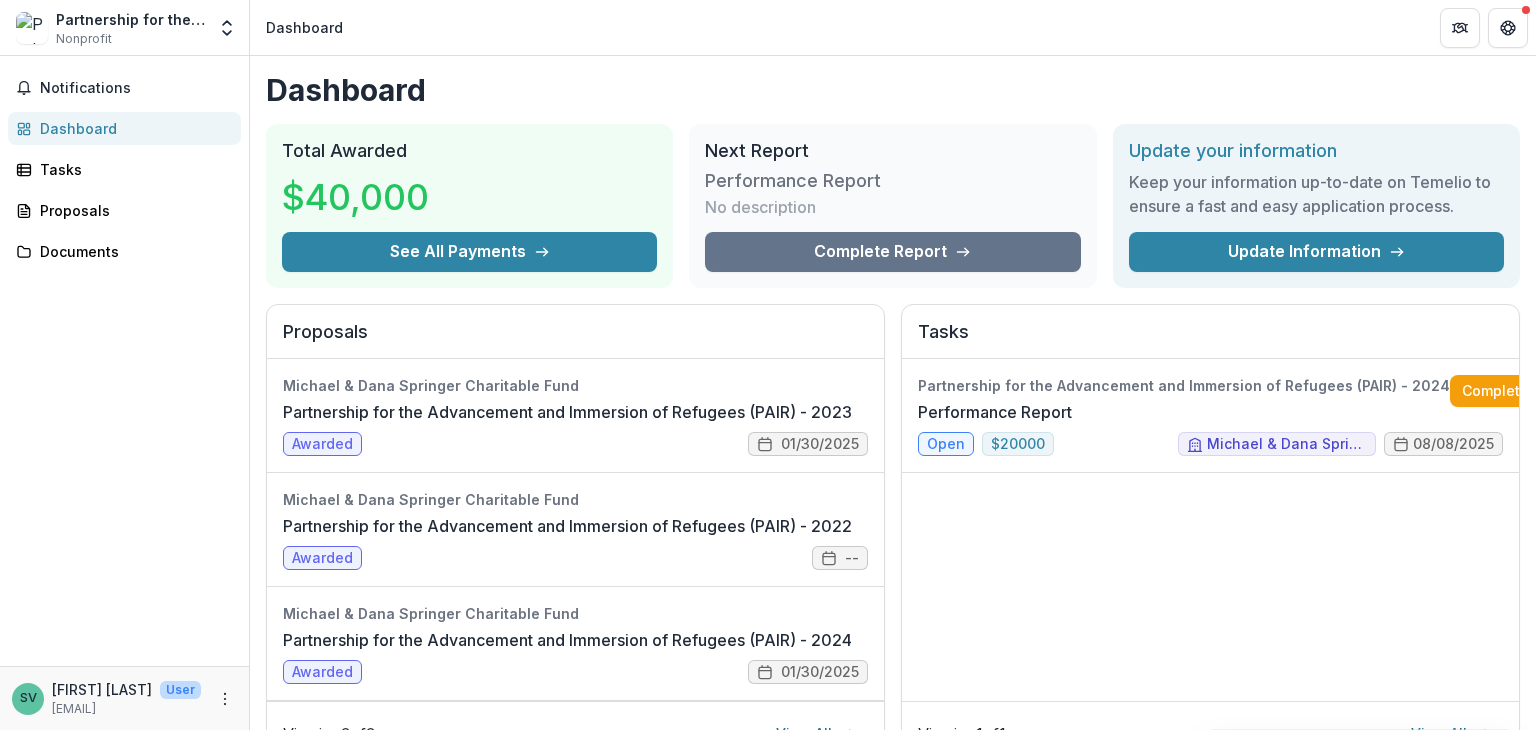 click on "Dashboard" at bounding box center [132, 128] 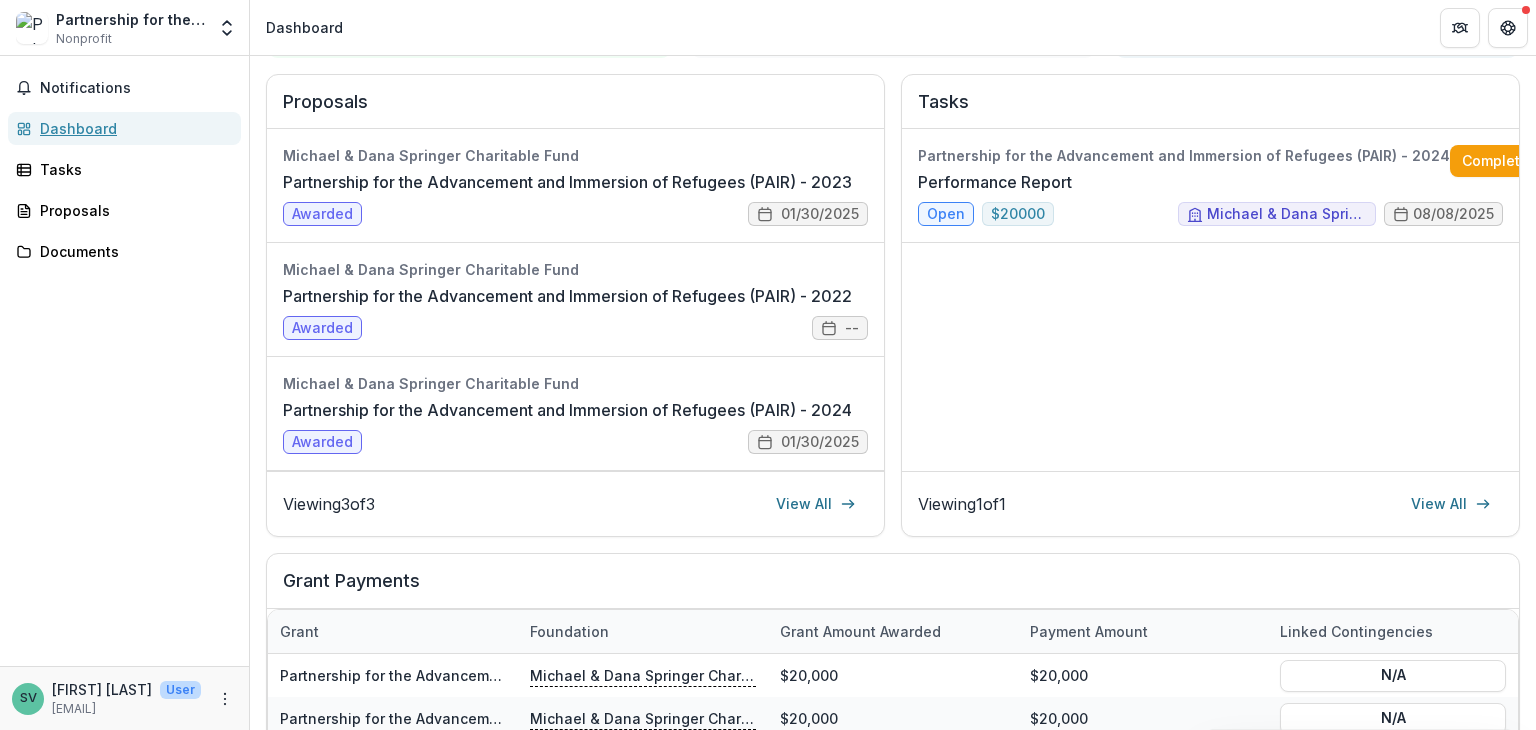 scroll, scrollTop: 200, scrollLeft: 0, axis: vertical 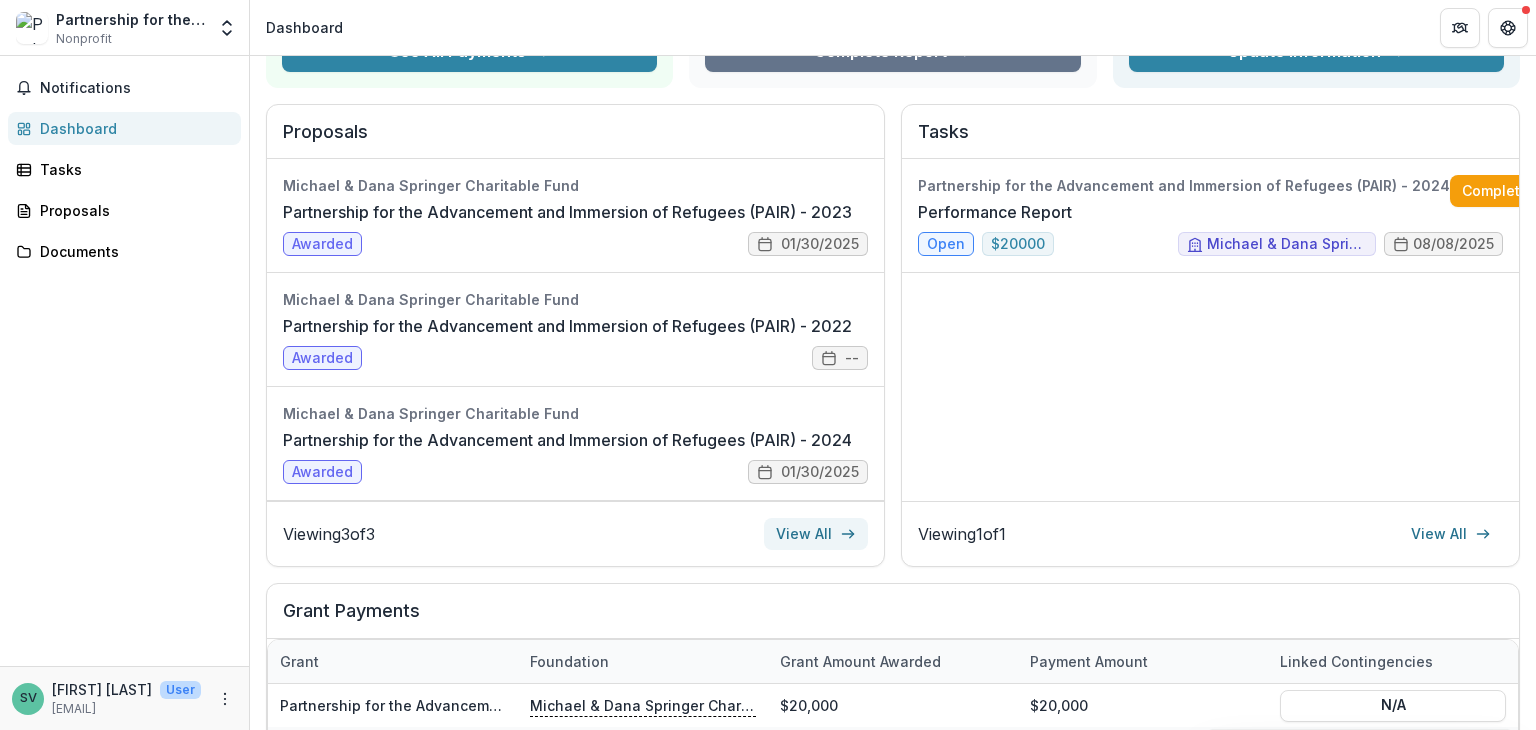 click on "View All" at bounding box center (816, 534) 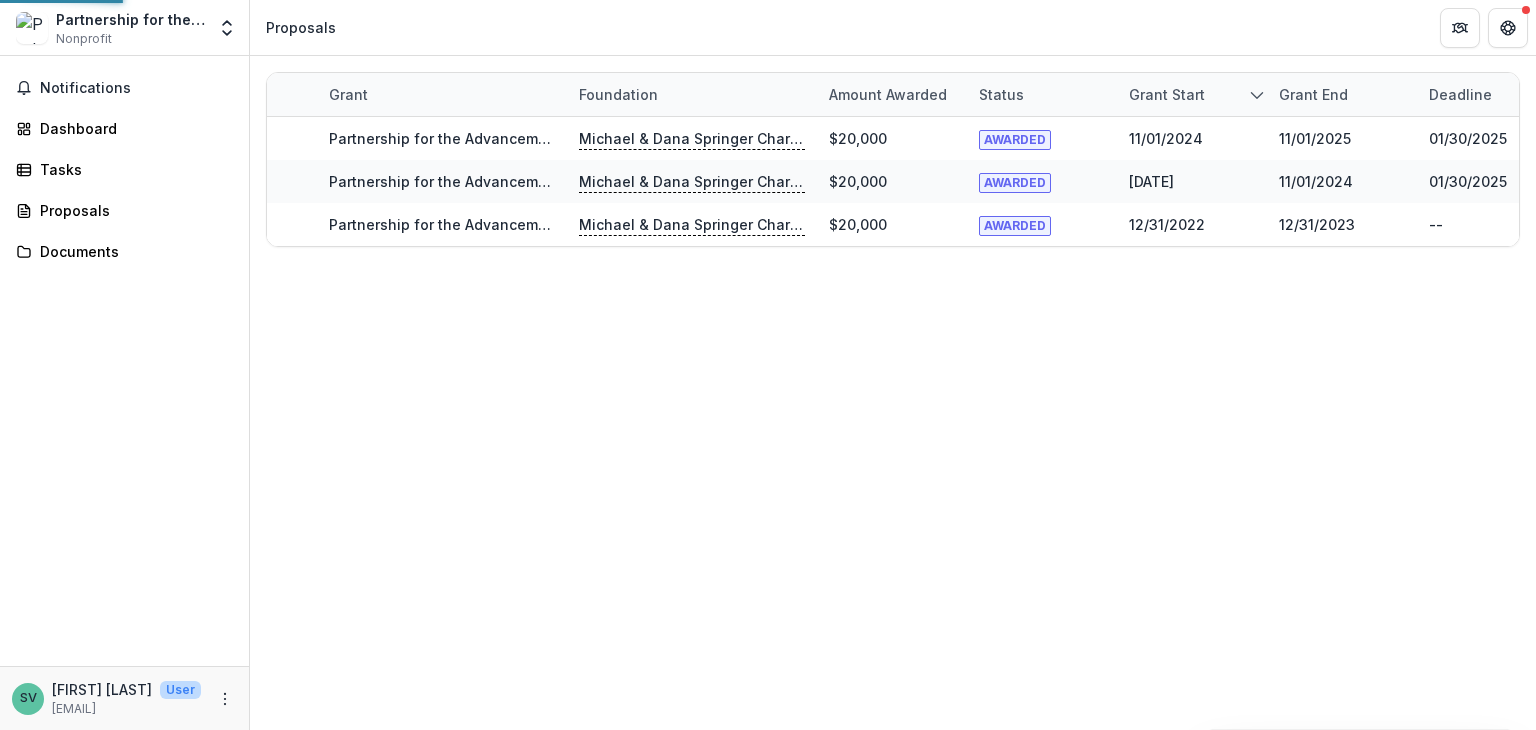 scroll, scrollTop: 0, scrollLeft: 0, axis: both 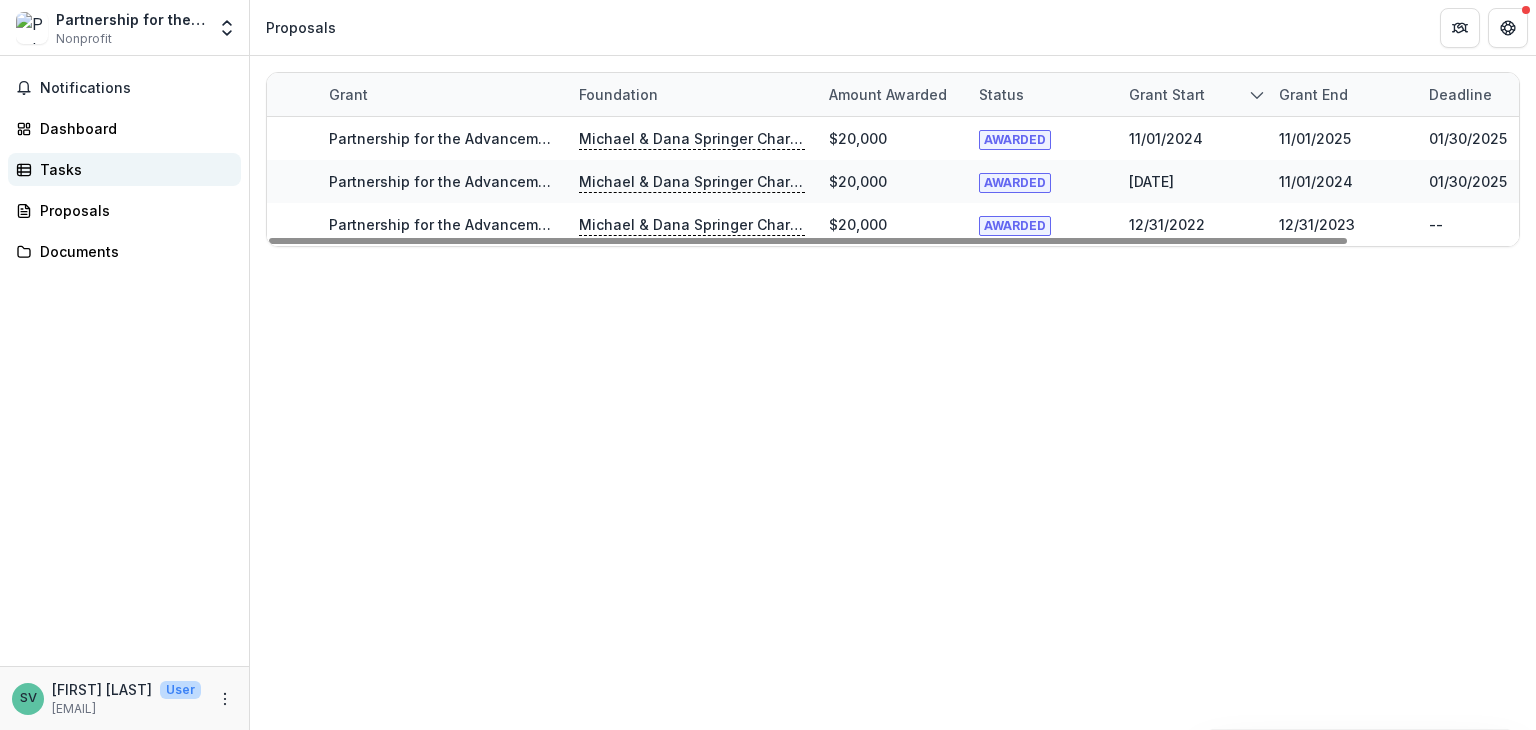click on "Tasks" at bounding box center (132, 169) 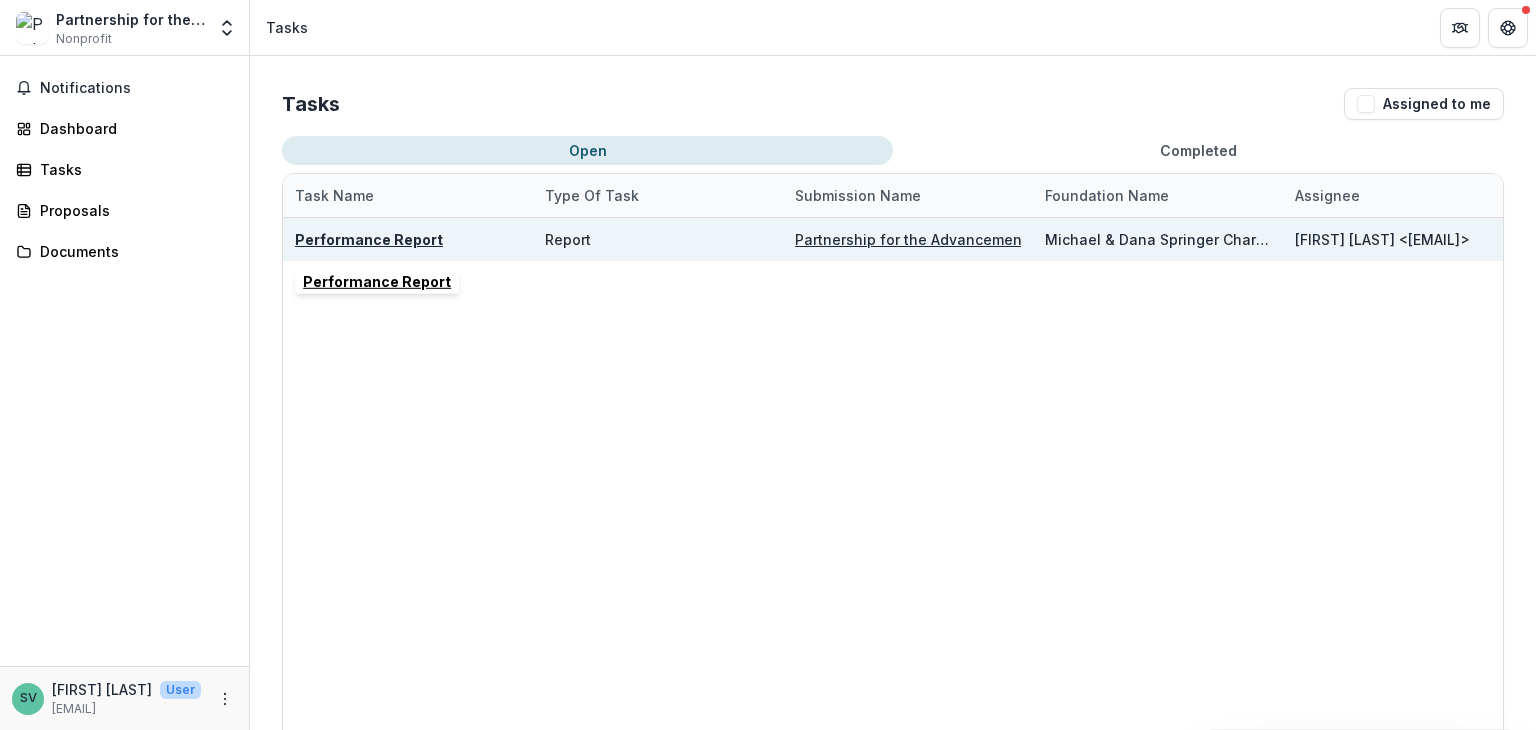 click on "Performance Report" at bounding box center [369, 239] 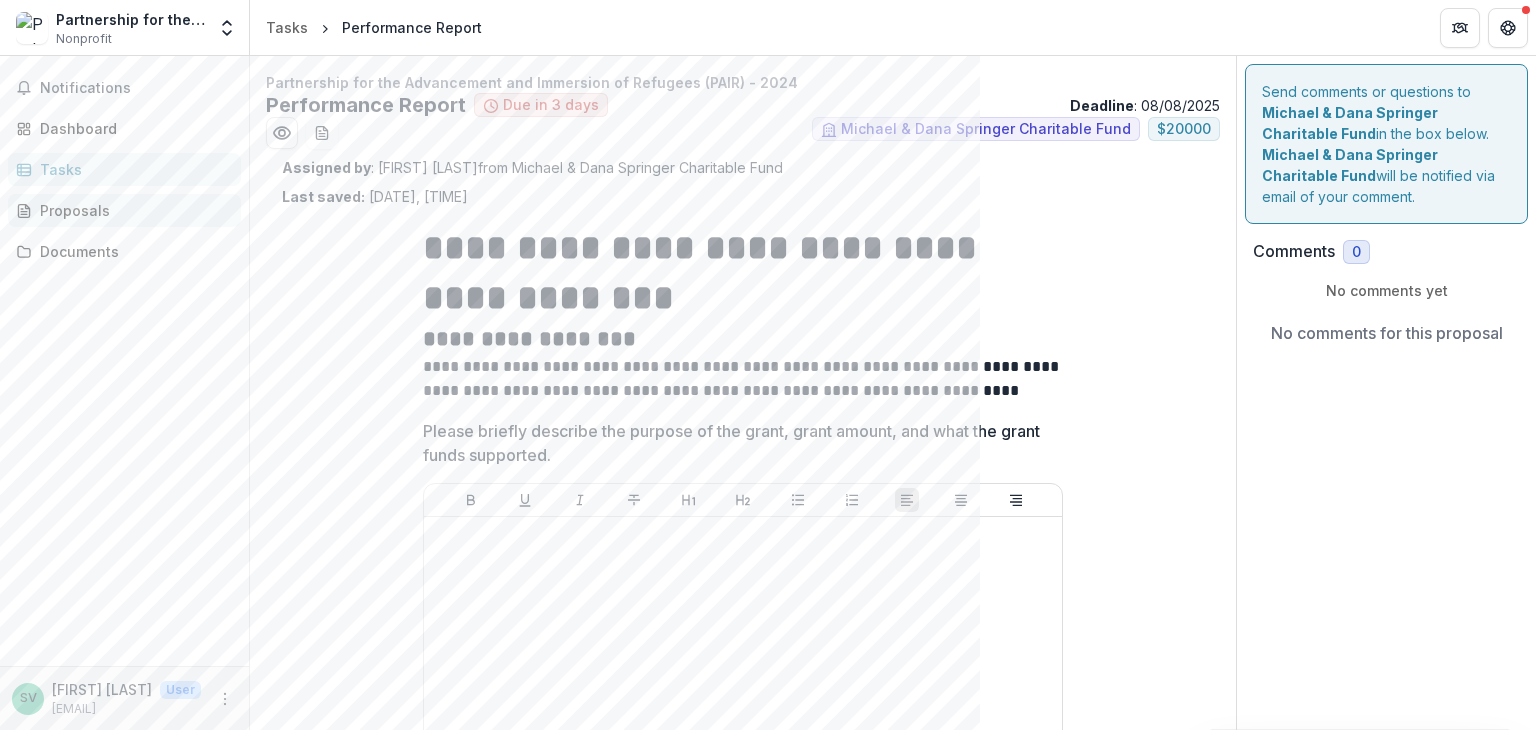 click on "Proposals" at bounding box center [132, 210] 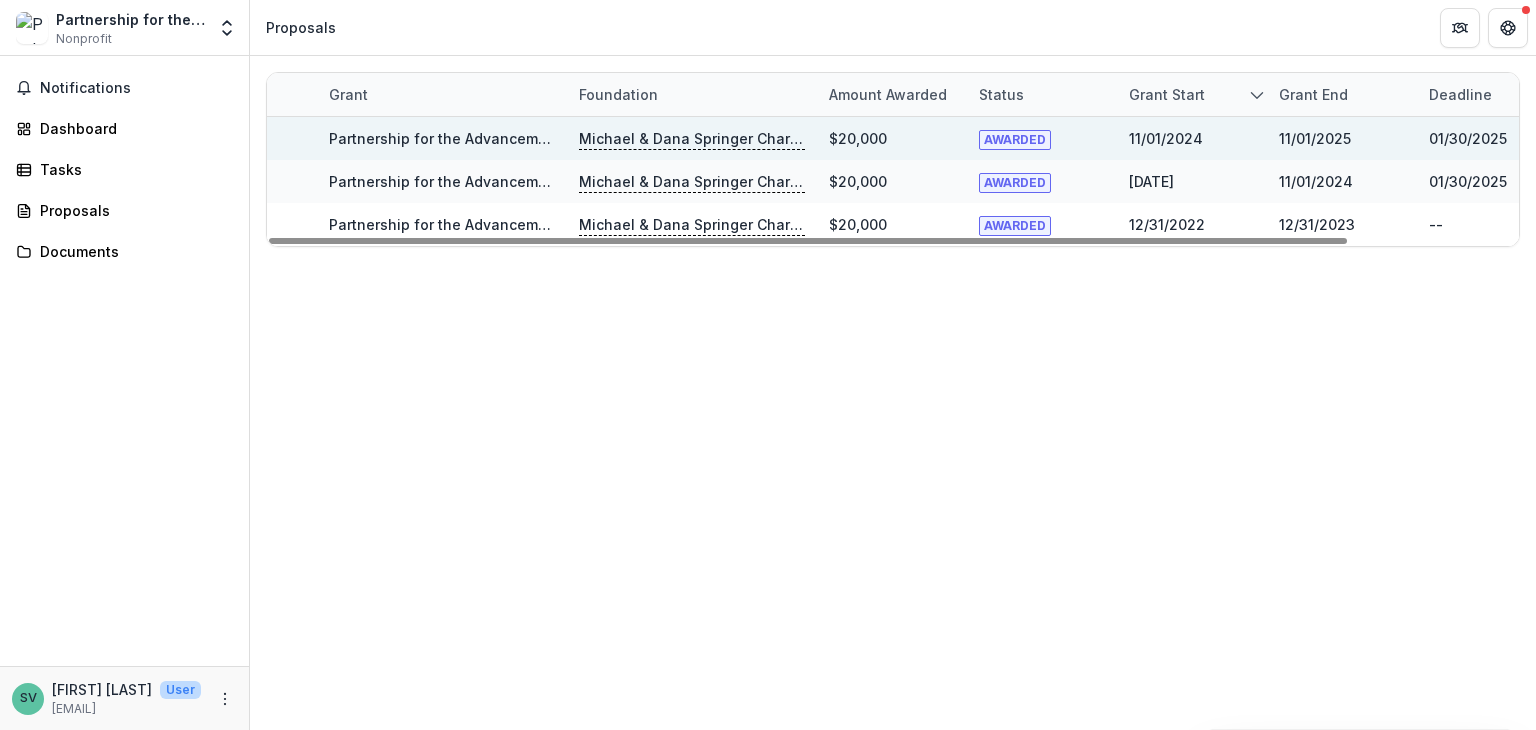 click on "Michael & Dana Springer Charitable Fund" at bounding box center [692, 139] 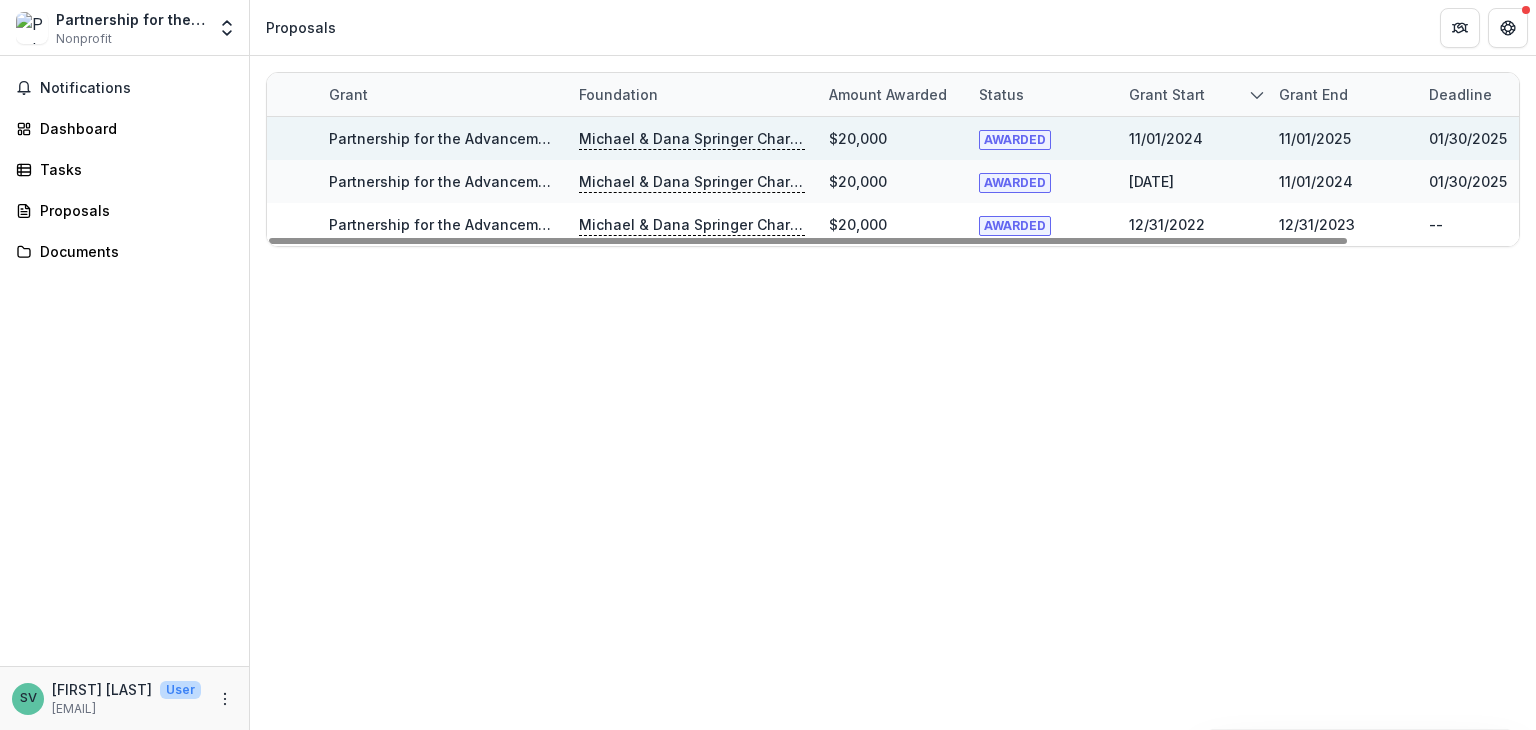 click on "Partnership for the Advancement and Immersion of Refugees (PAIR) - 2024" at bounding box center [442, 138] 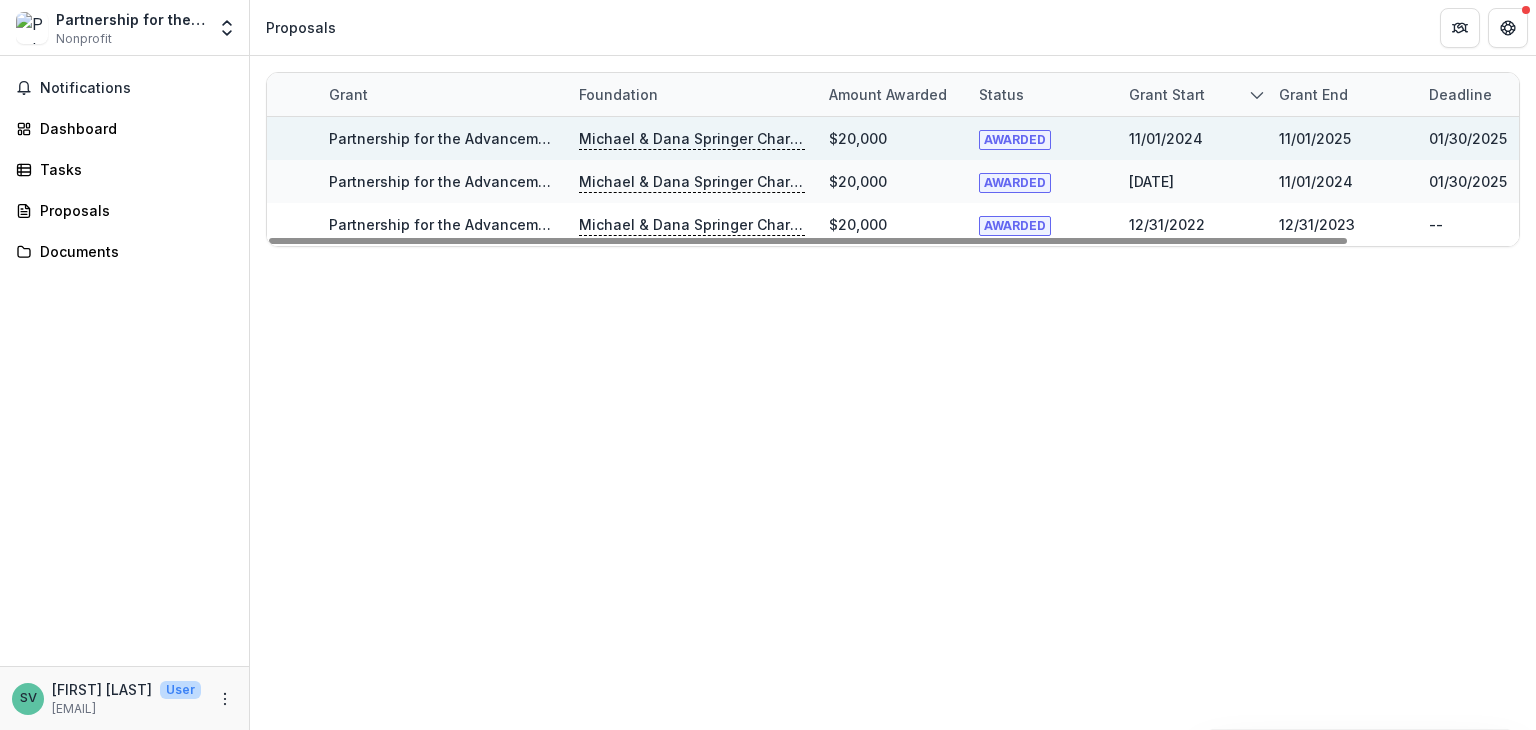 click on "Partnership for the Advancement and Immersion of Refugees (PAIR) - 2024" at bounding box center [592, 138] 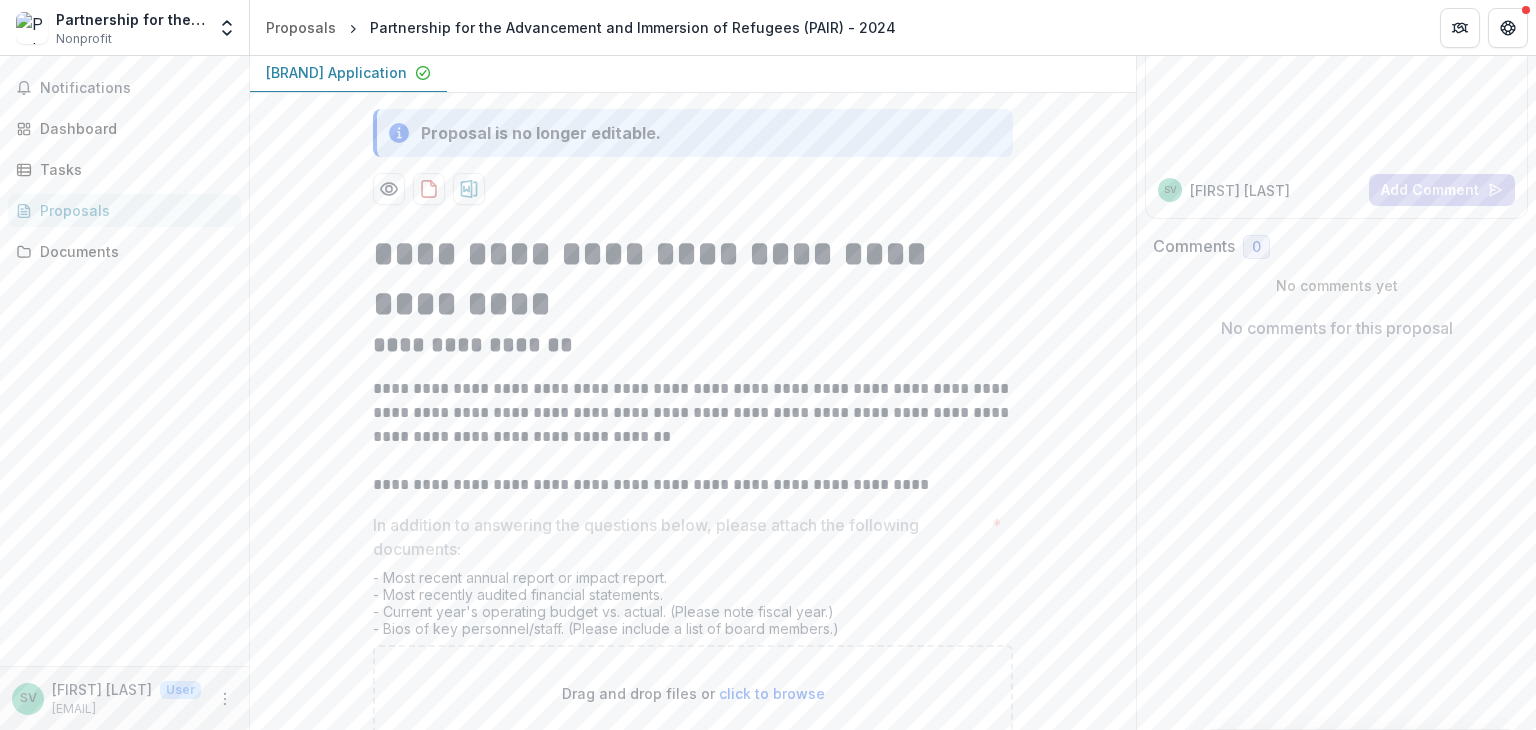 scroll, scrollTop: 0, scrollLeft: 0, axis: both 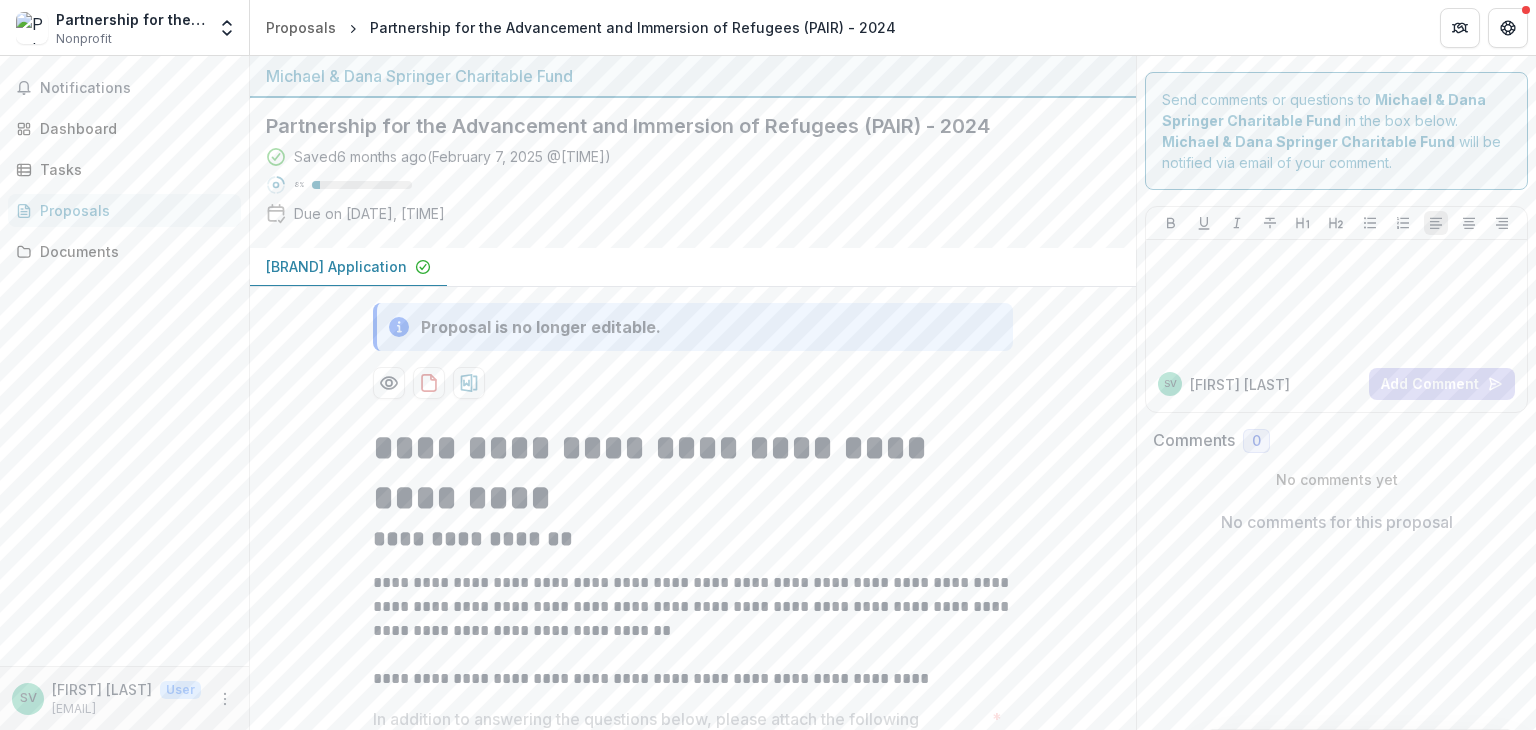 click on "Proposals" at bounding box center (132, 210) 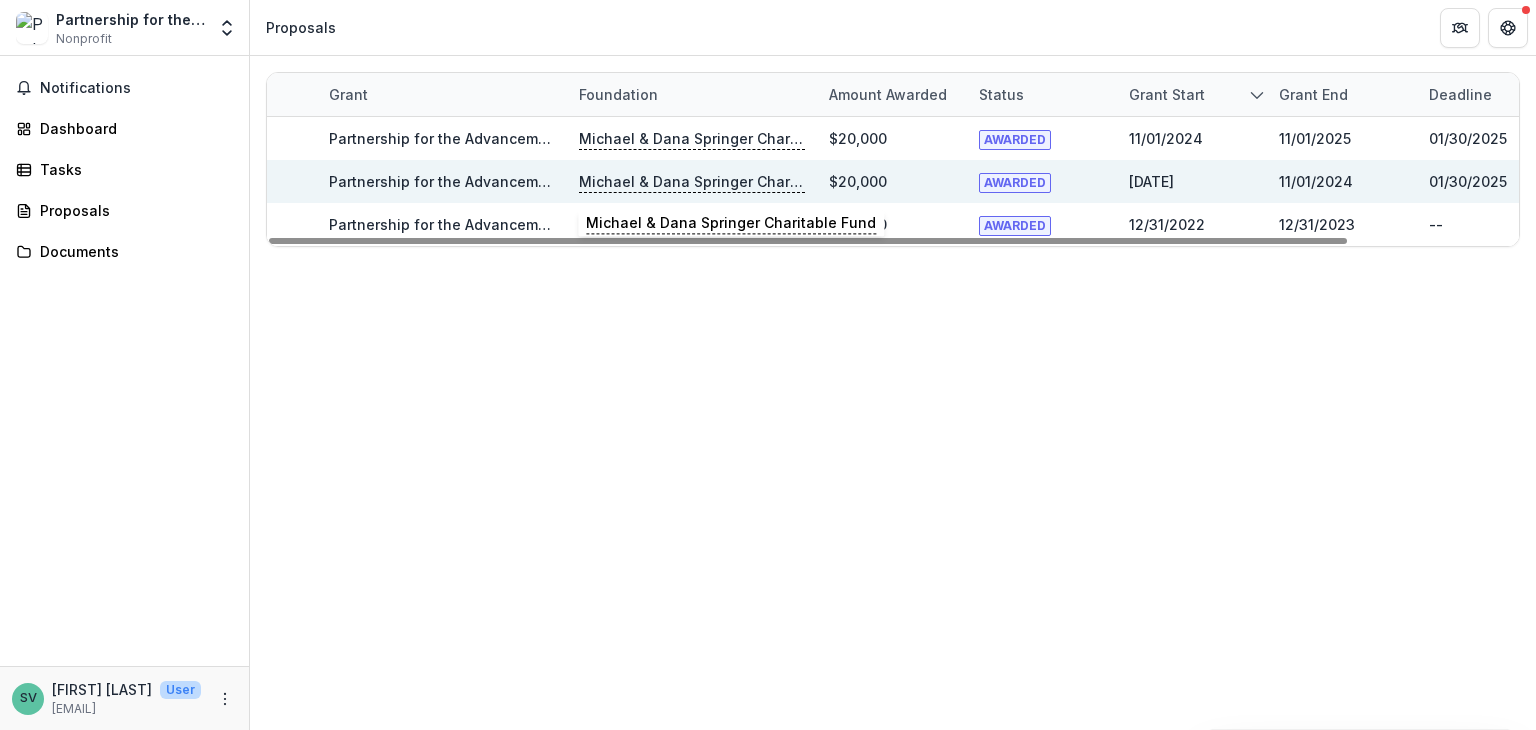 click on "Michael & Dana Springer Charitable Fund" at bounding box center [692, 182] 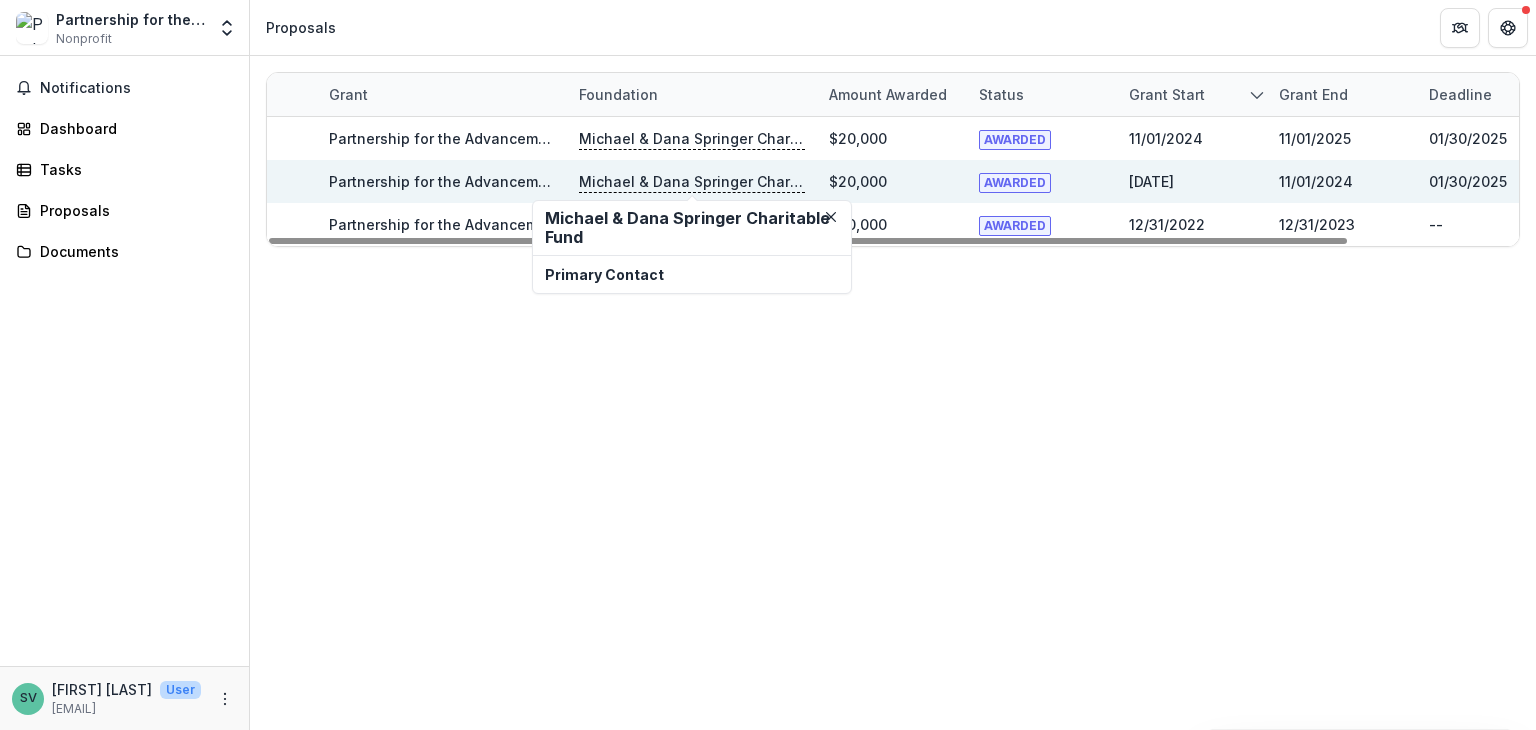 click on "Partnership for the Advancement and Immersion of Refugees (PAIR) - 2023" at bounding box center (591, 181) 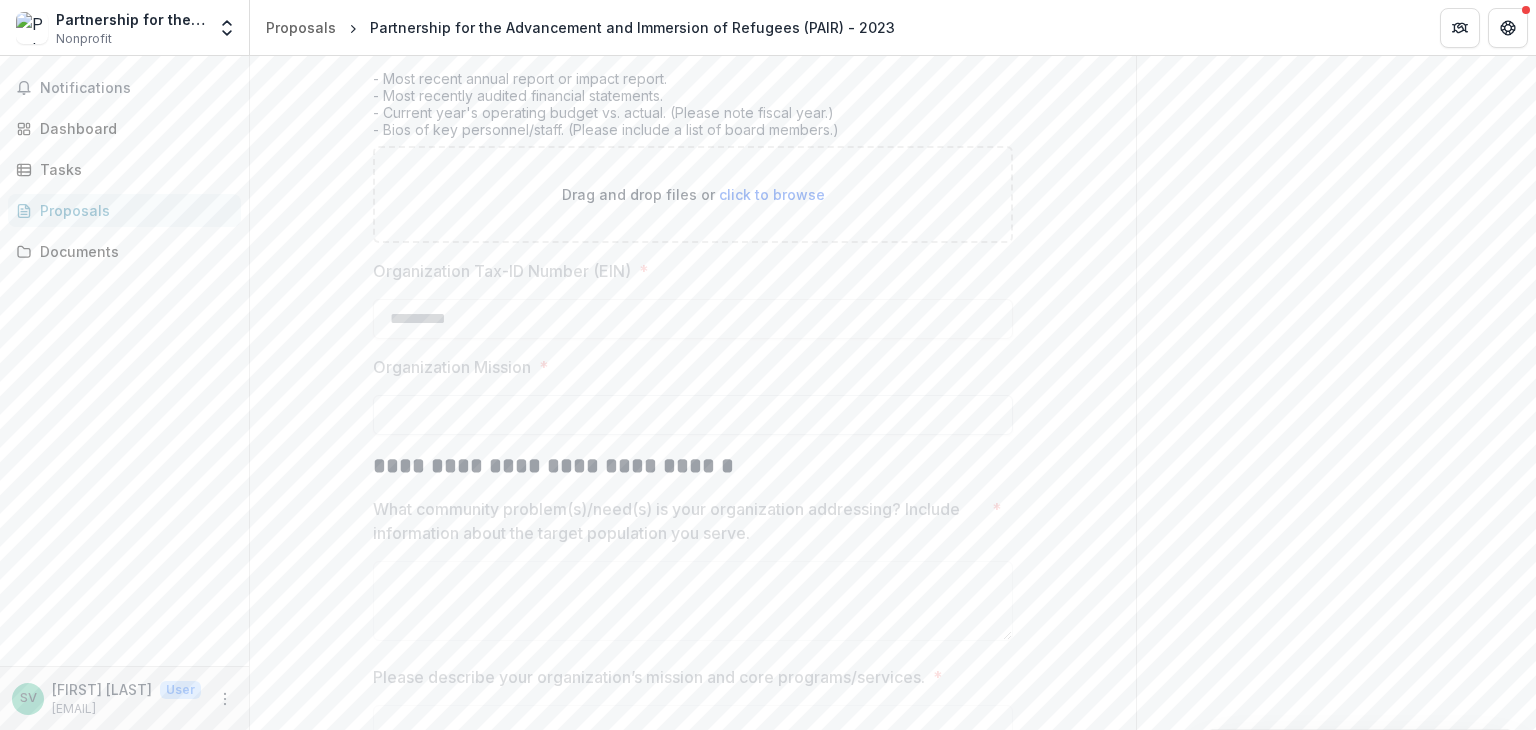 scroll, scrollTop: 0, scrollLeft: 0, axis: both 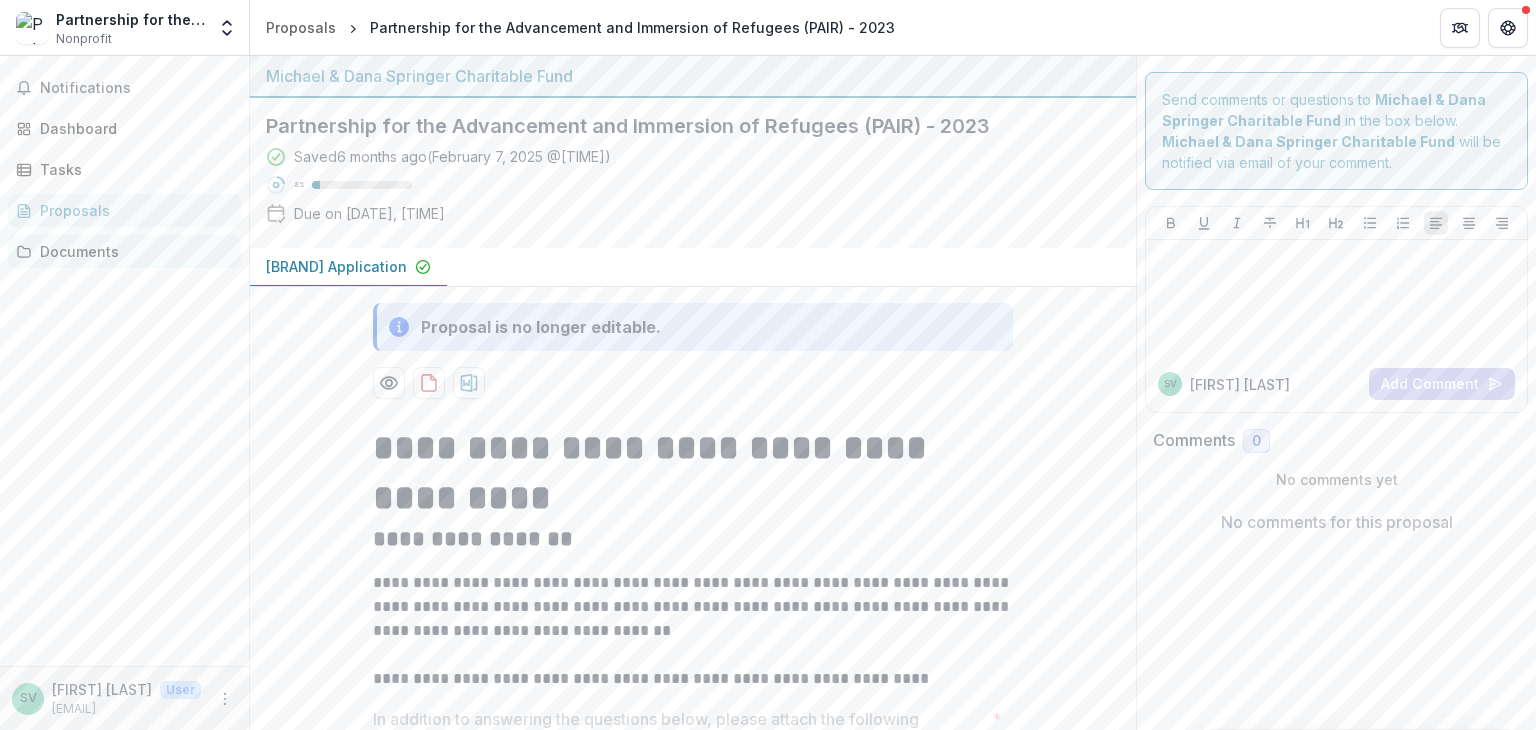click on "Documents" at bounding box center (132, 251) 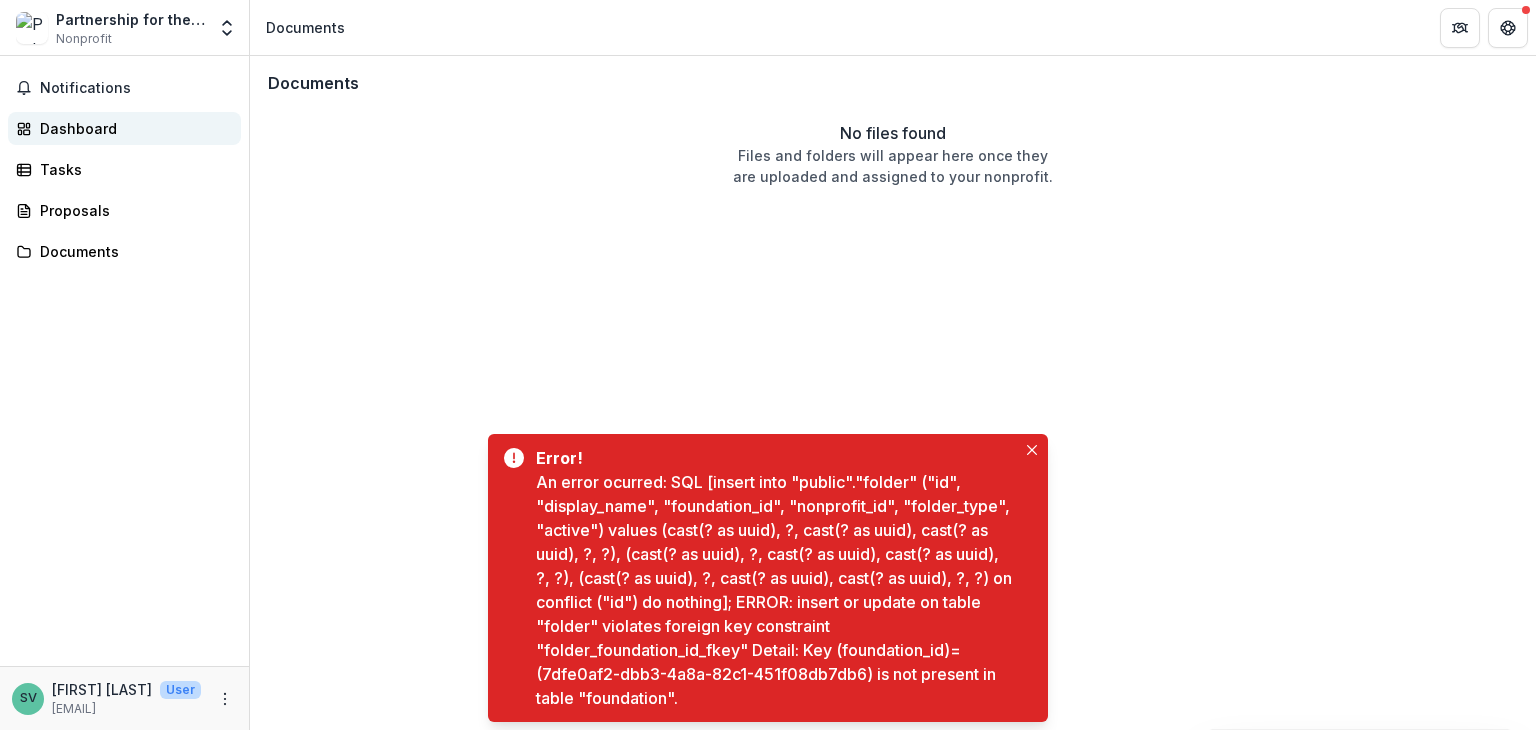 click on "Dashboard" at bounding box center [132, 128] 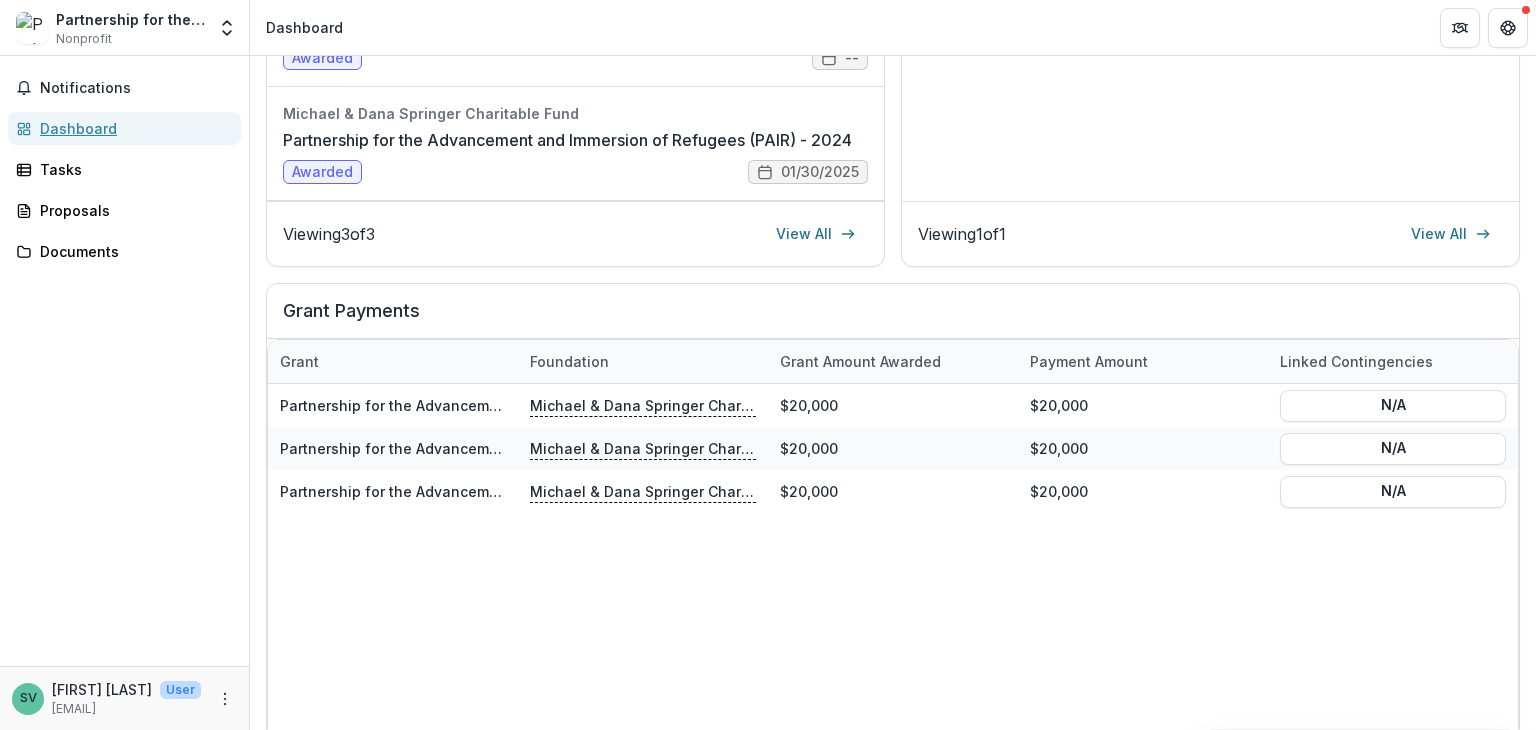 scroll, scrollTop: 580, scrollLeft: 0, axis: vertical 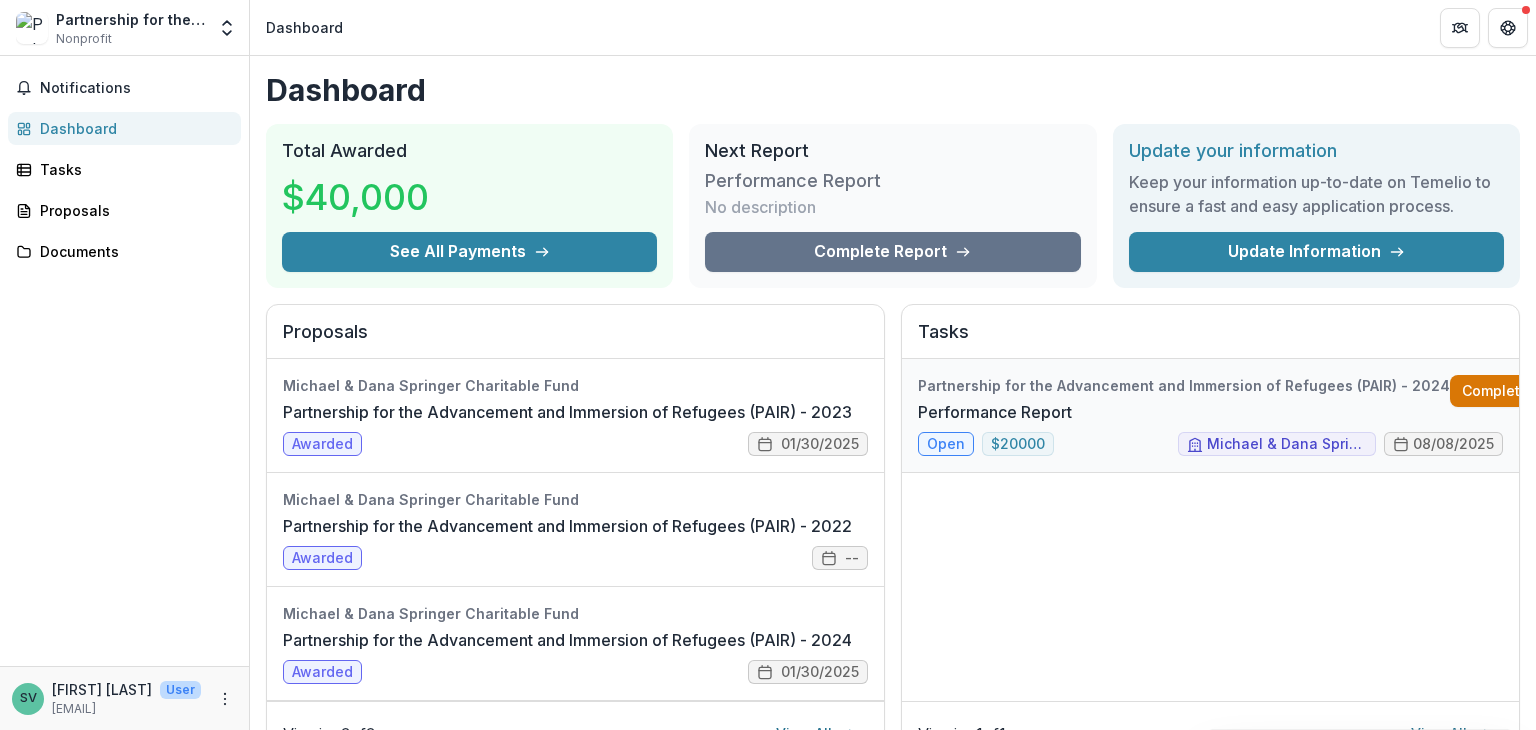 click on "Complete" at bounding box center [1507, 391] 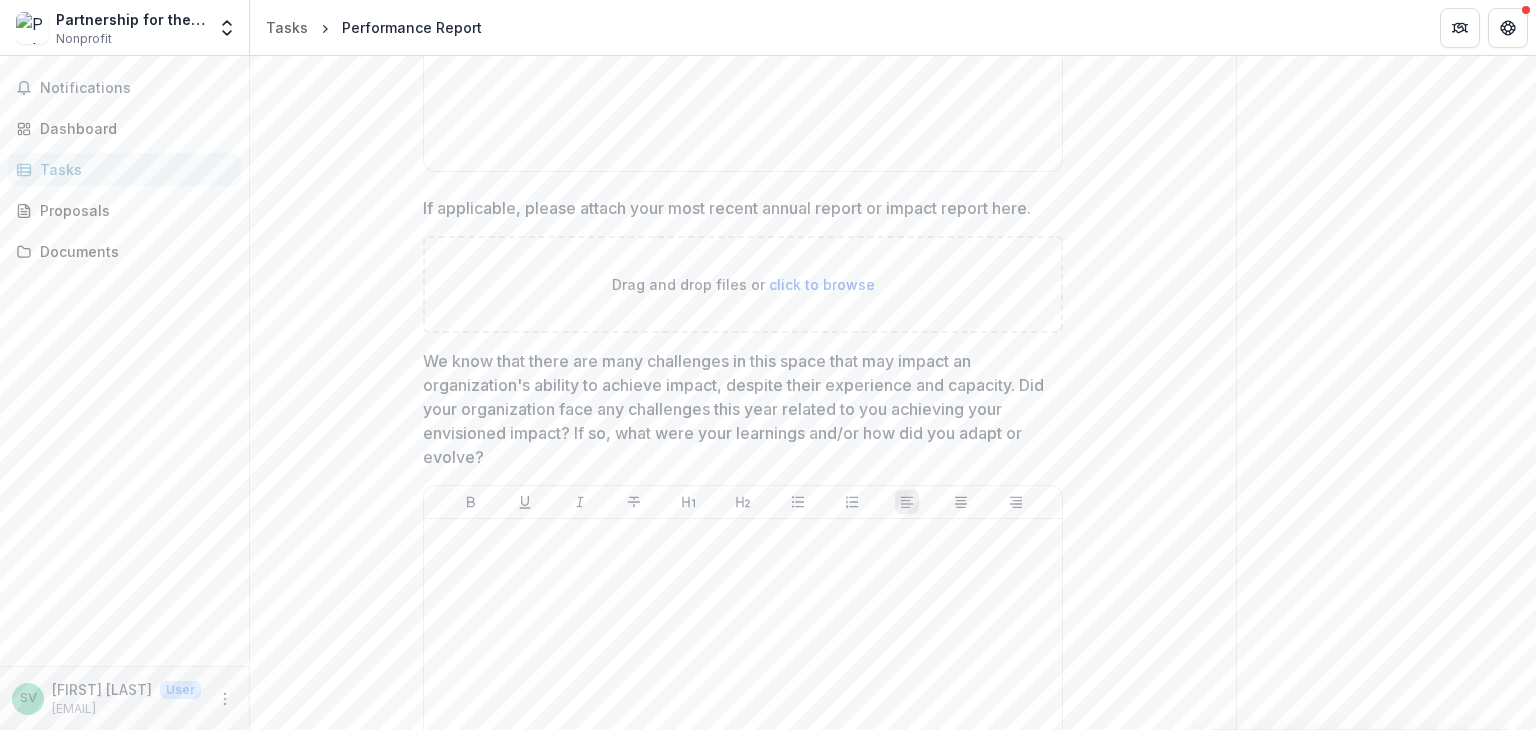 scroll, scrollTop: 1100, scrollLeft: 0, axis: vertical 